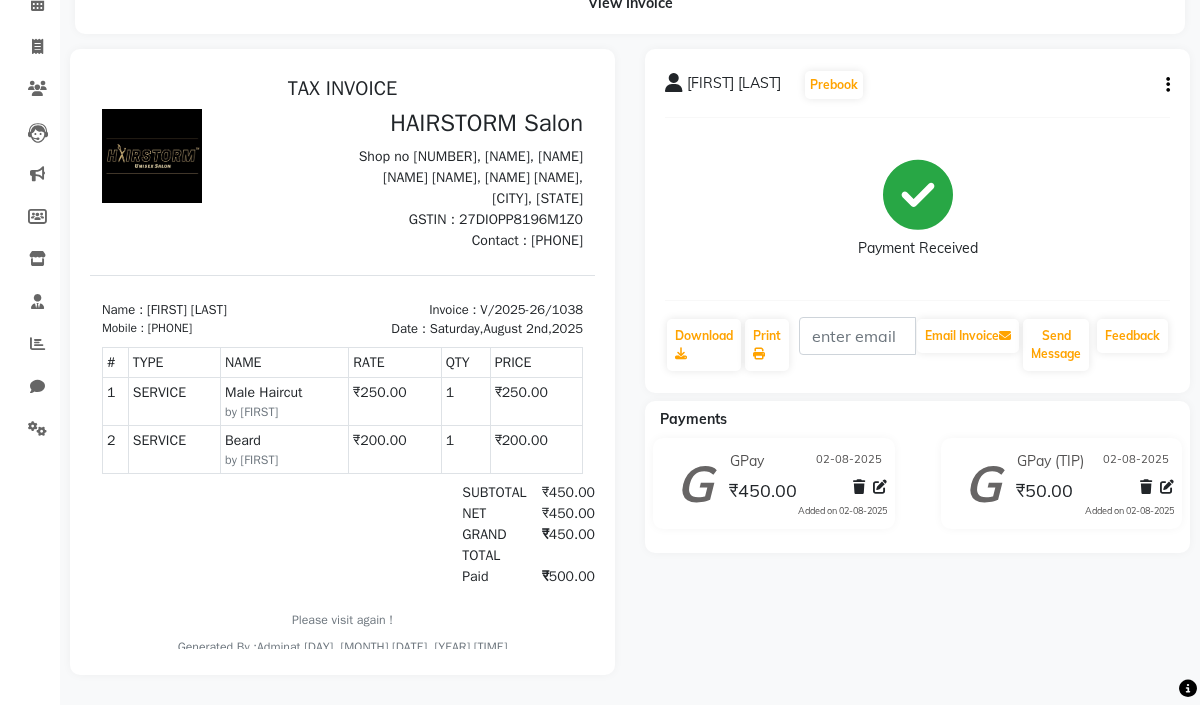 scroll, scrollTop: 0, scrollLeft: 0, axis: both 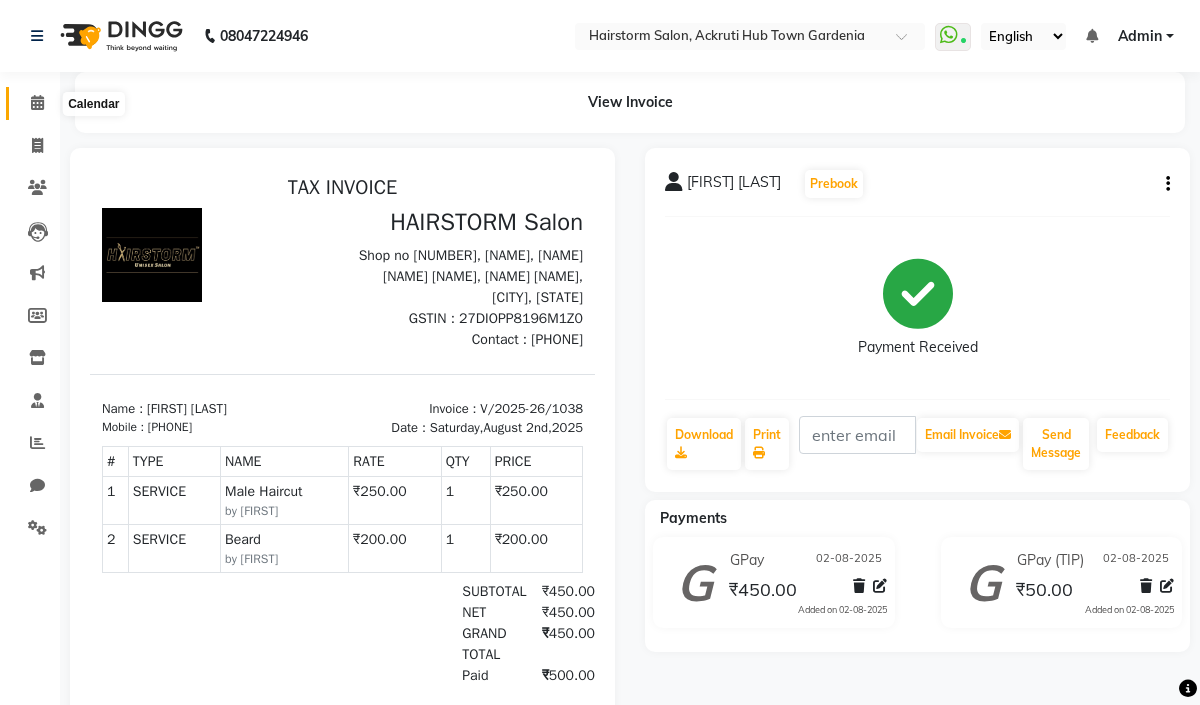 click 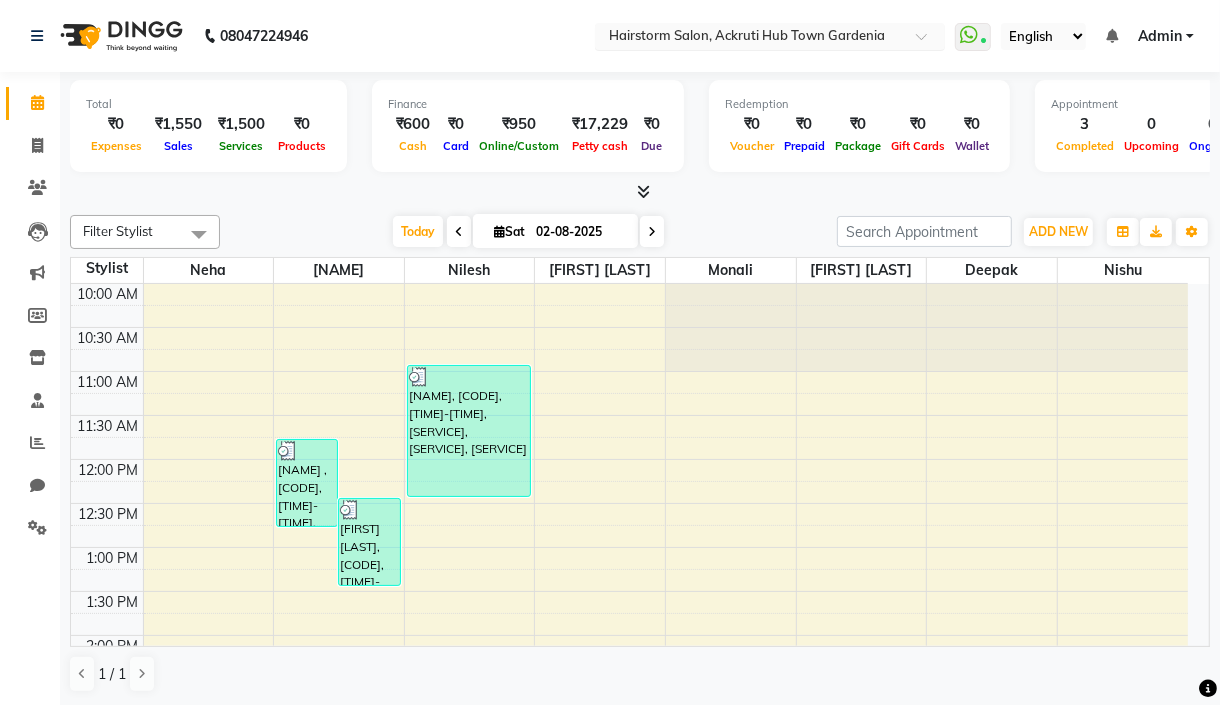 click at bounding box center (750, 38) 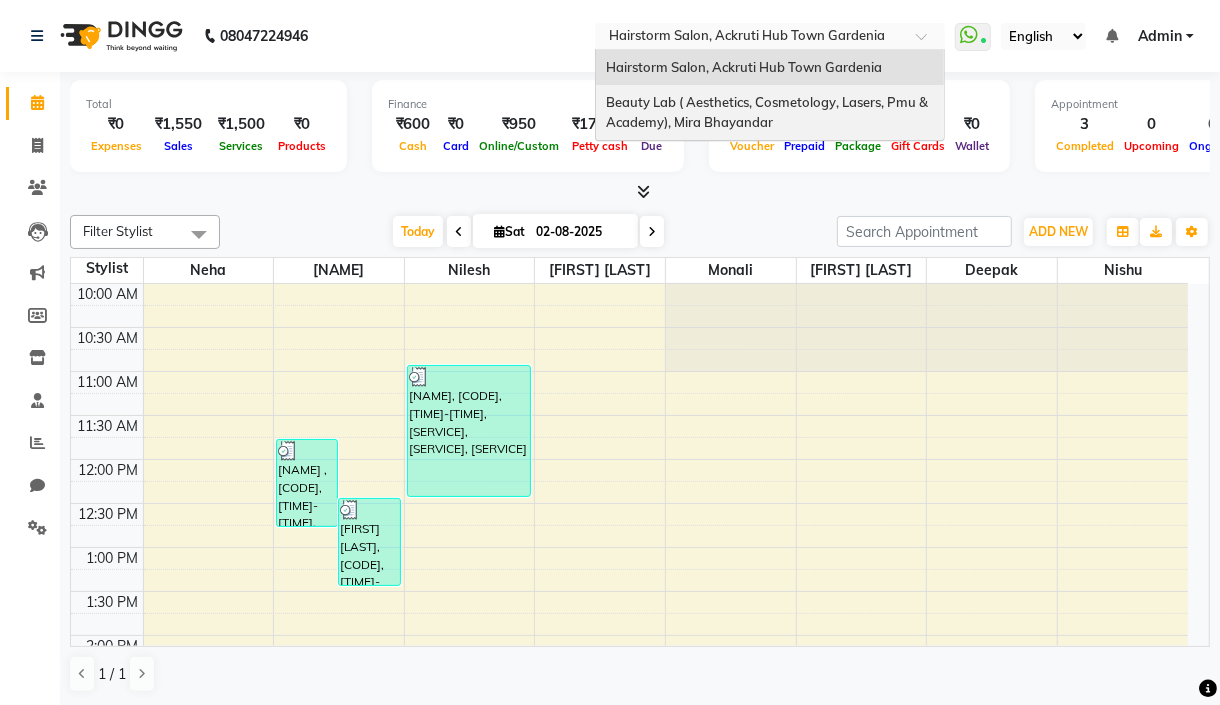 click on "Beauty Lab ( Aesthetics, Cosmetology, Lasers, Pmu & Academy), Mira Bhayandar" at bounding box center (768, 112) 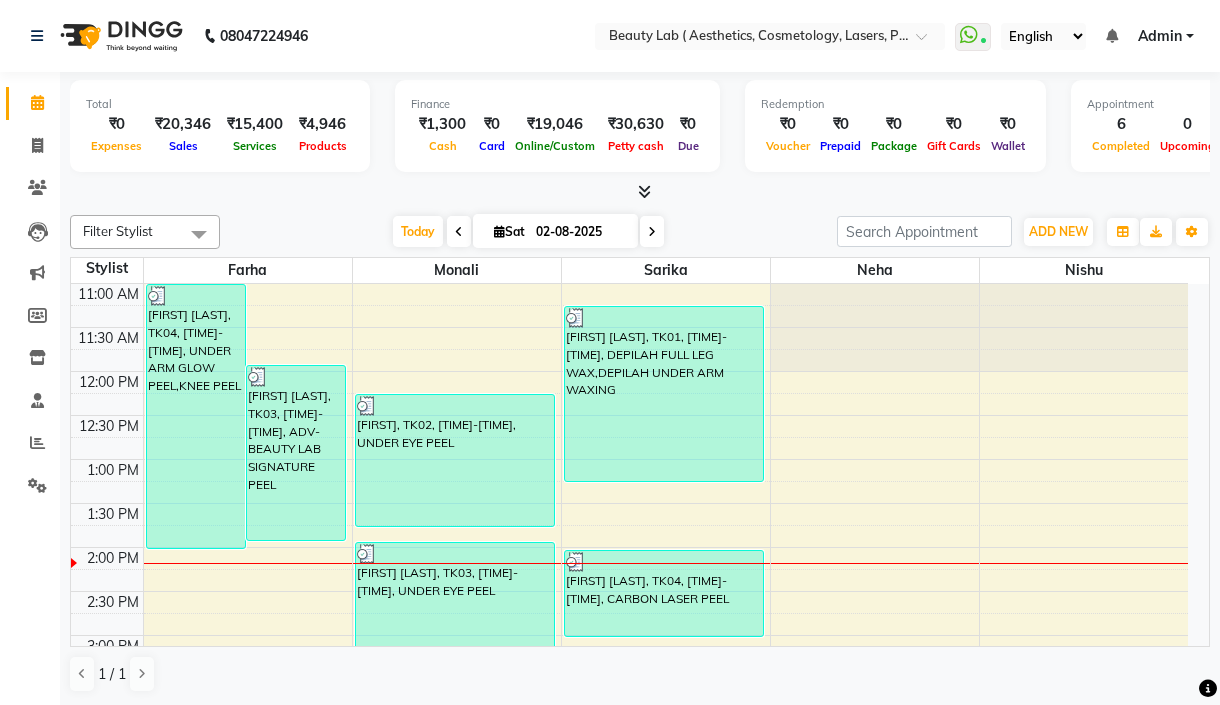 scroll, scrollTop: 0, scrollLeft: 0, axis: both 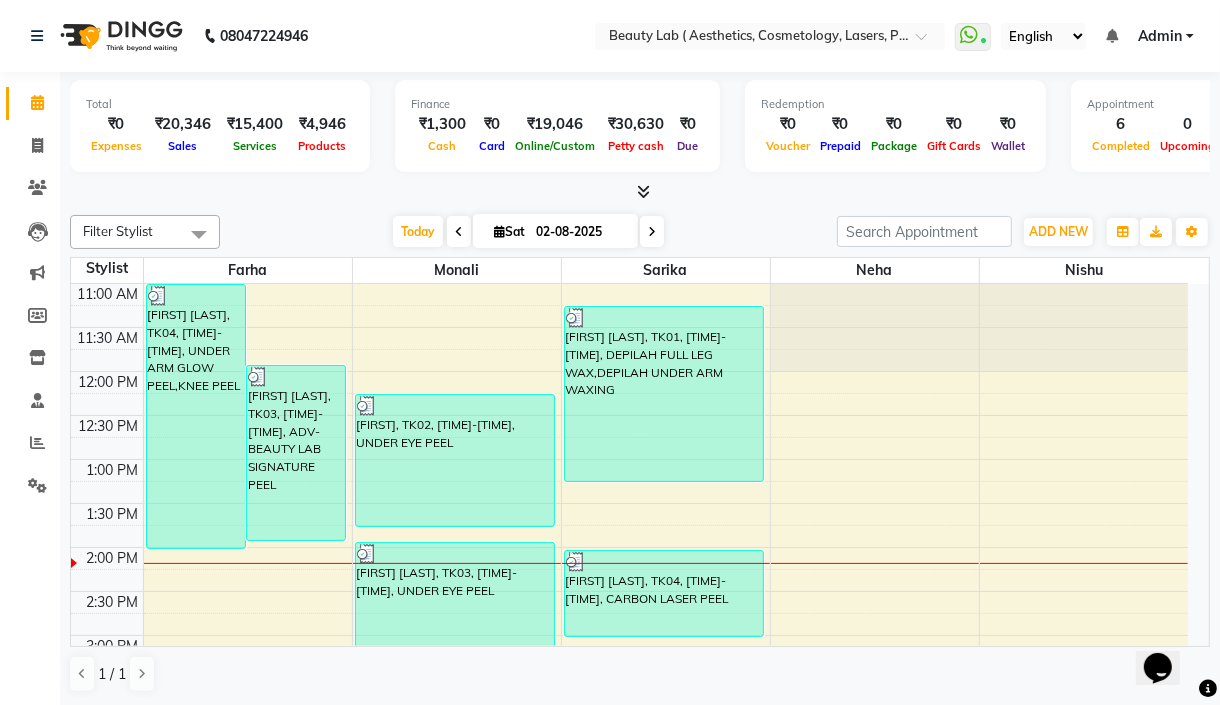 click at bounding box center (644, 191) 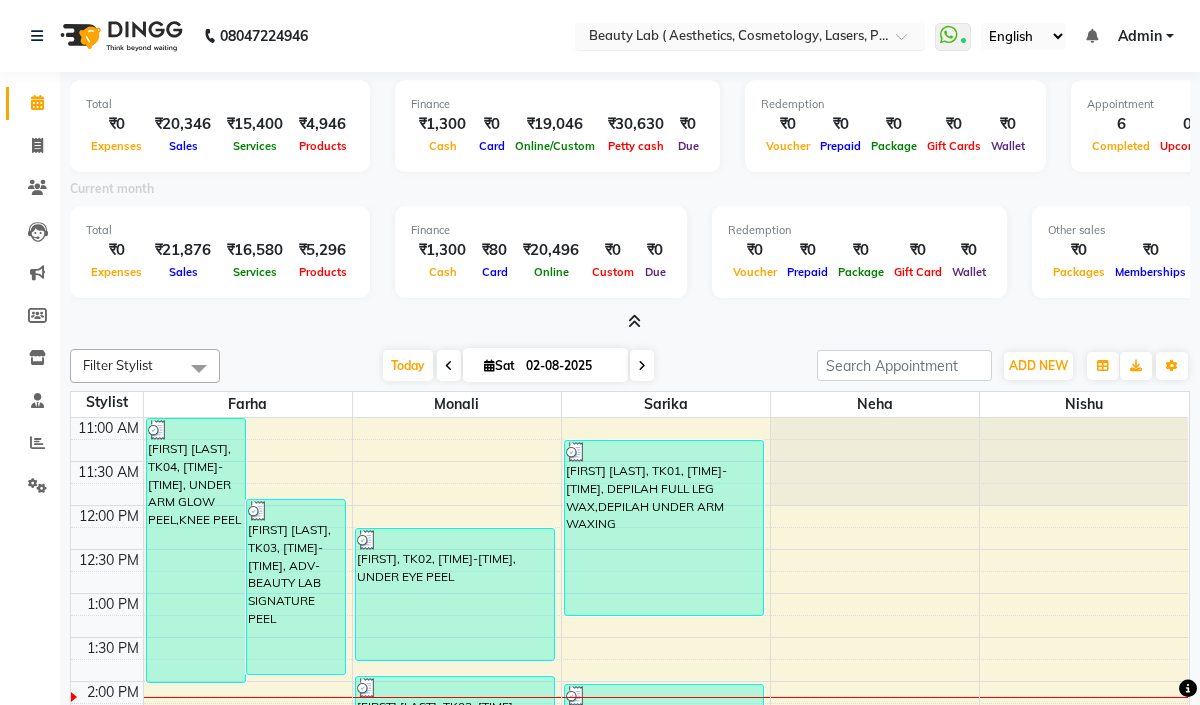click at bounding box center [730, 38] 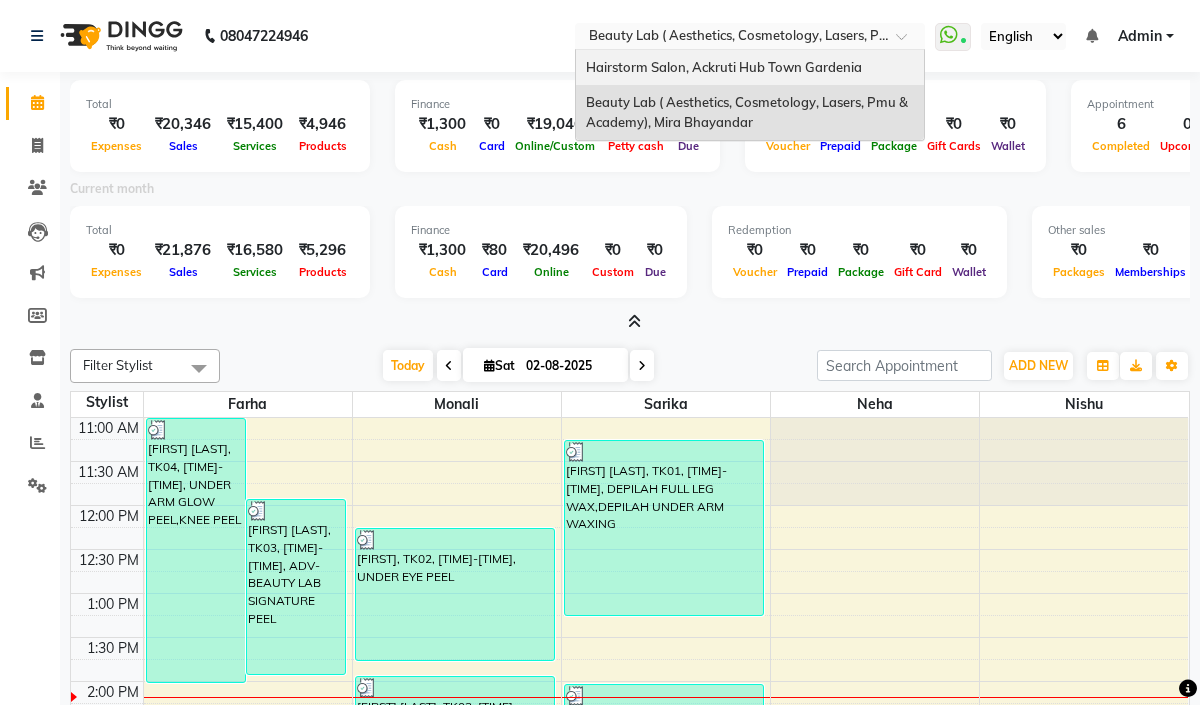 click on "Hairstorm Salon, Ackruti Hub Town Gardenia" at bounding box center [724, 67] 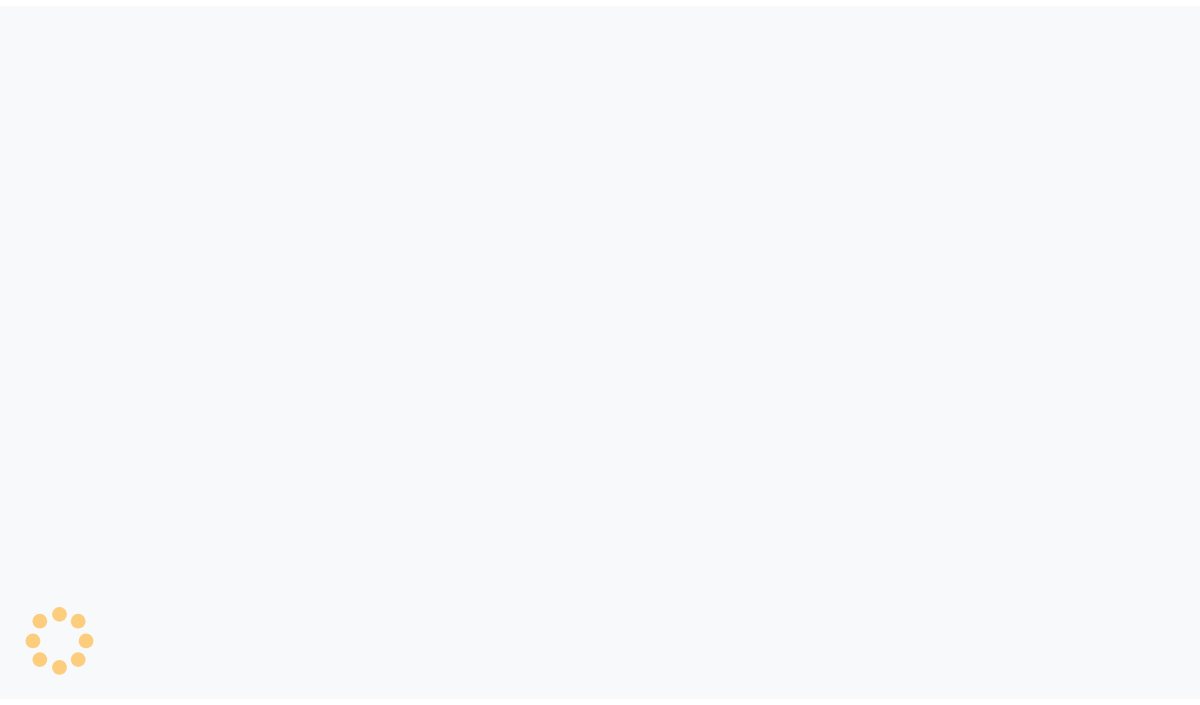 scroll, scrollTop: 0, scrollLeft: 0, axis: both 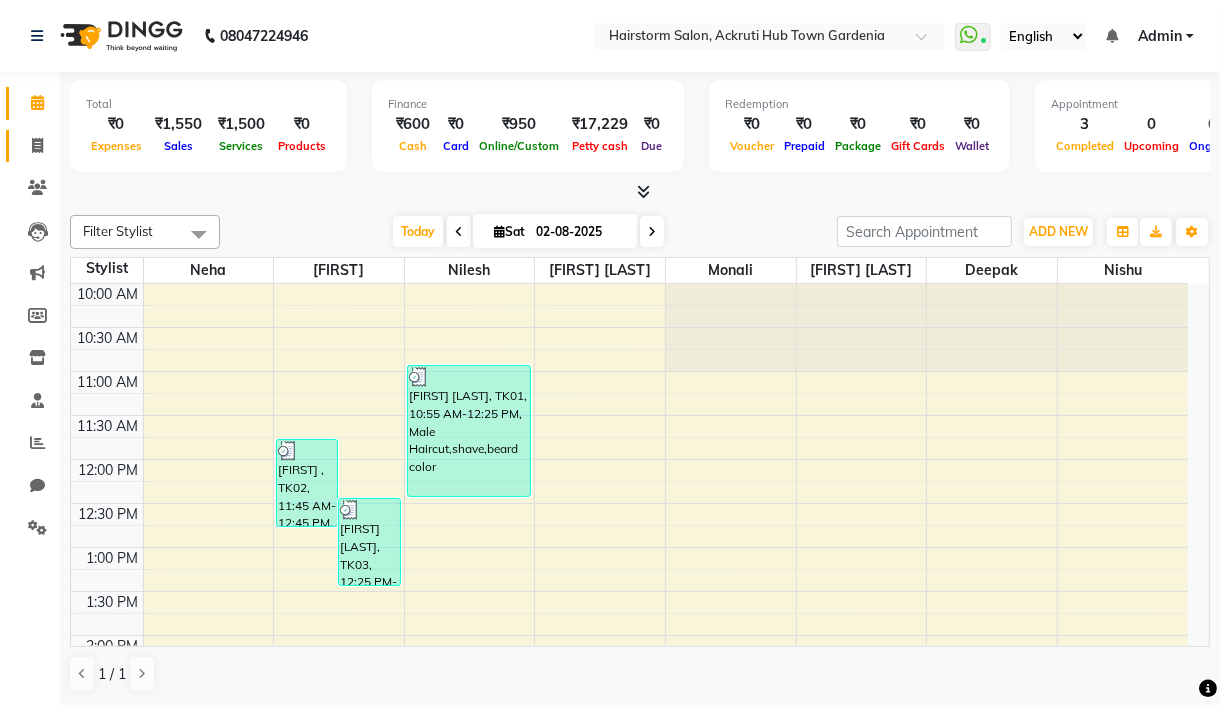 click on "Invoice" 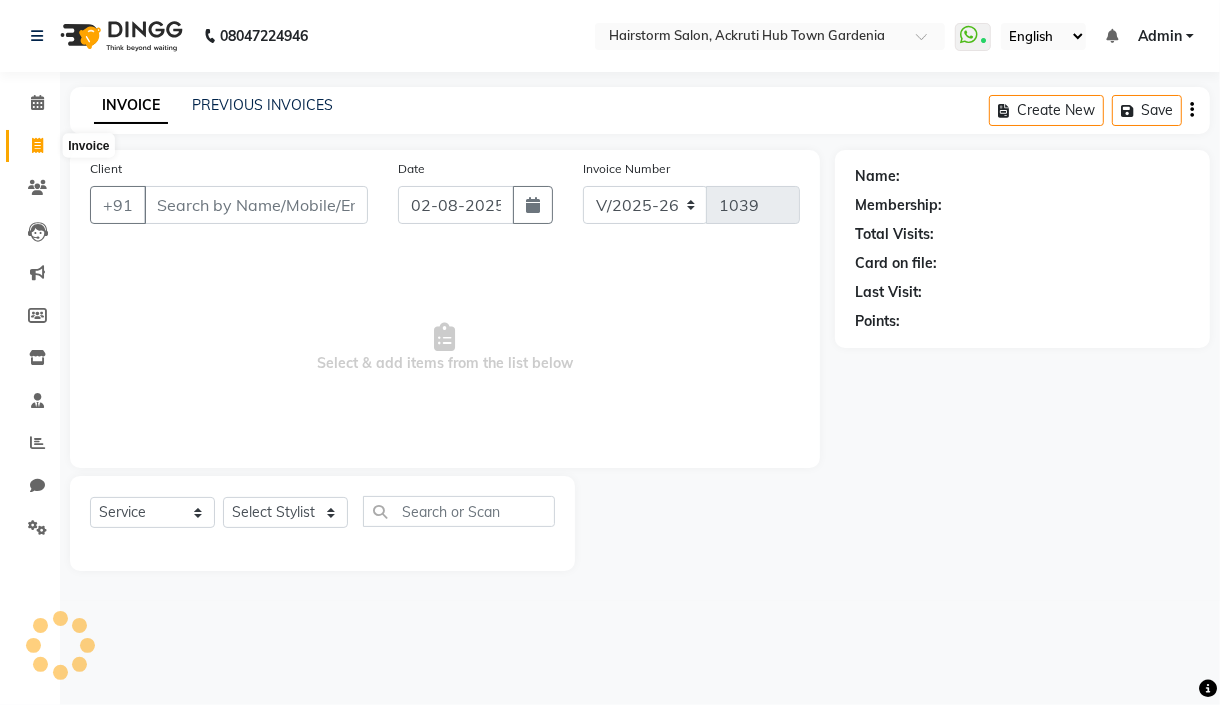 select on "product" 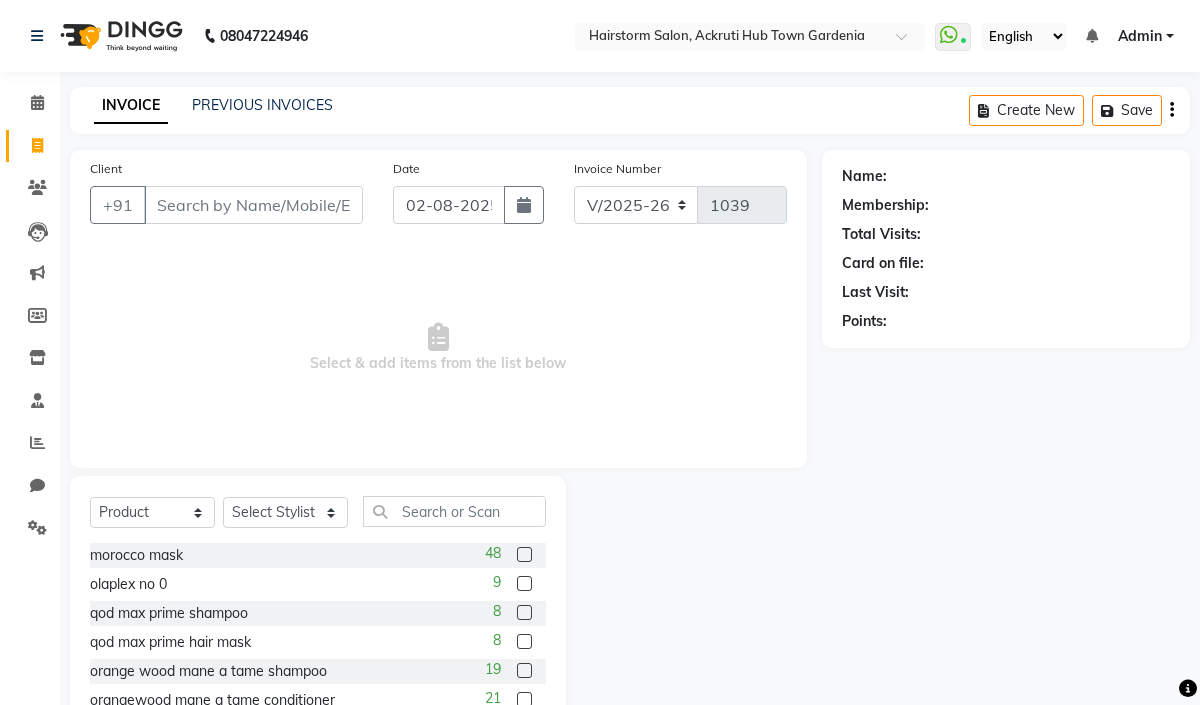 click on "Client" at bounding box center [253, 205] 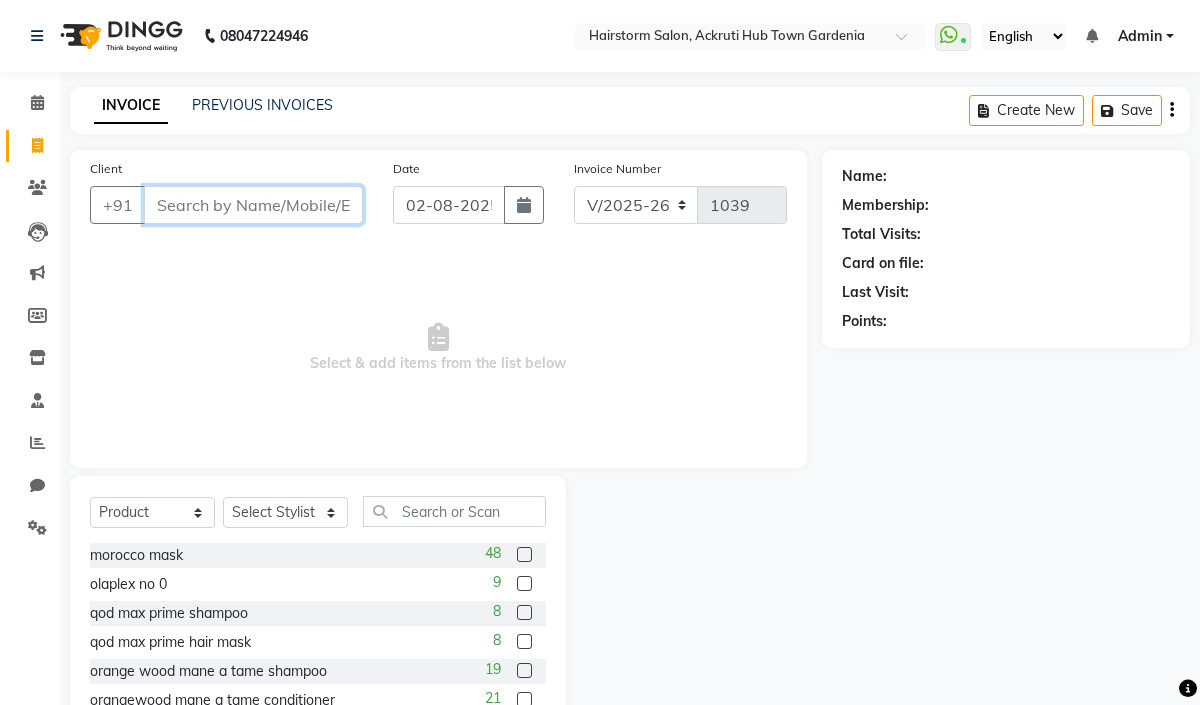 click on "Client" at bounding box center [253, 205] 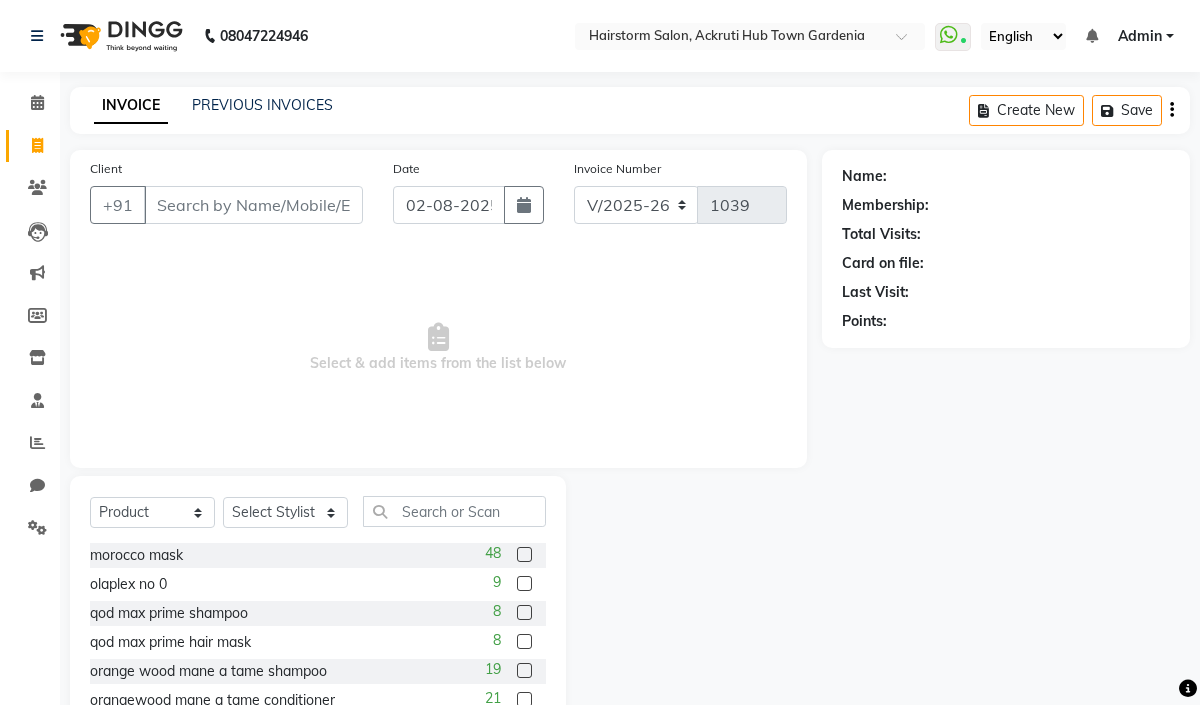 drag, startPoint x: 246, startPoint y: 297, endPoint x: 221, endPoint y: 204, distance: 96.30161 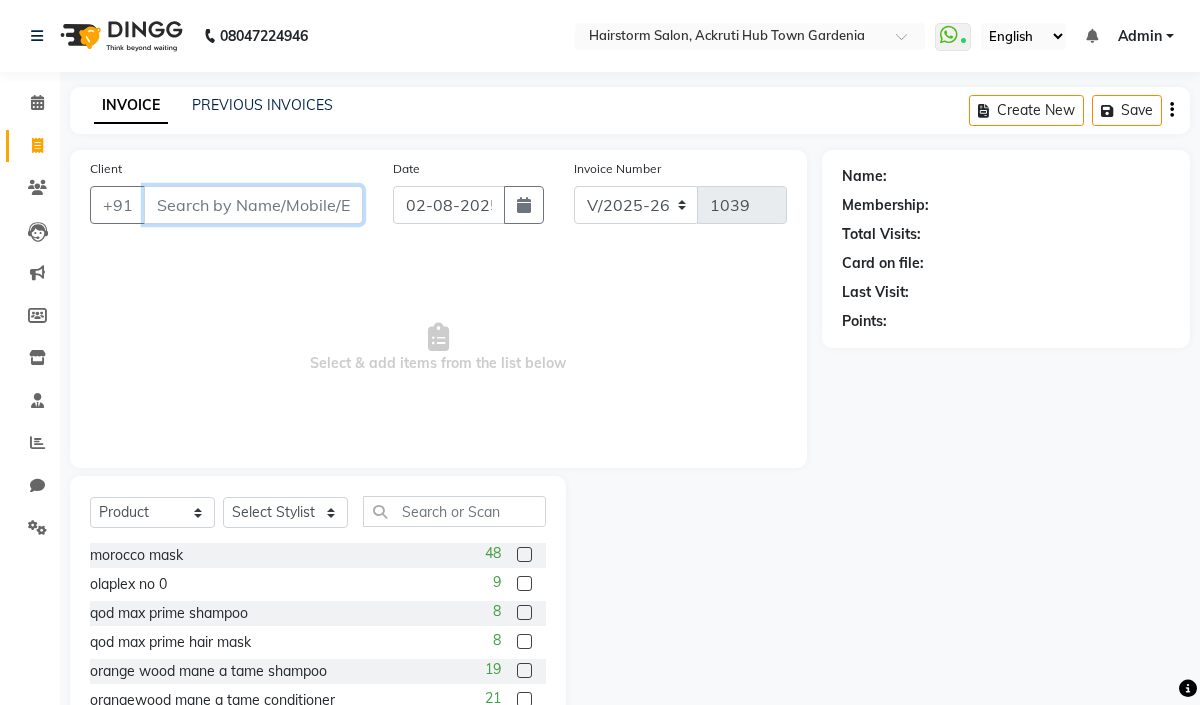 click on "Client" at bounding box center [253, 205] 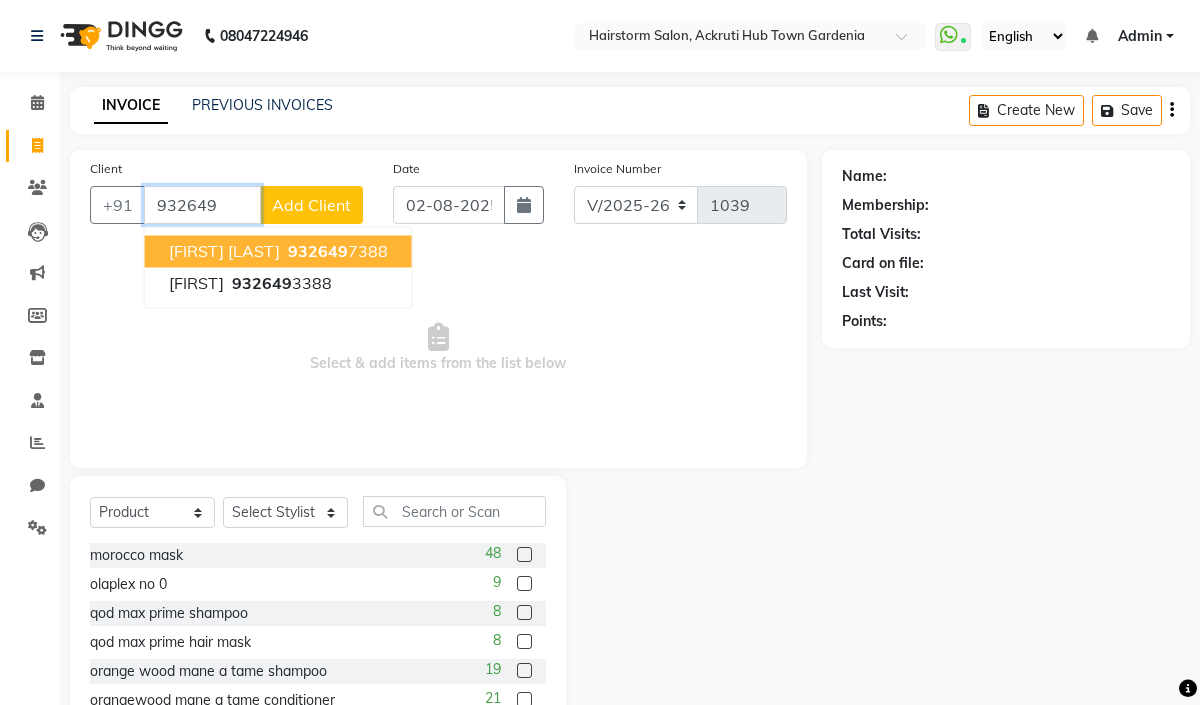click on "[FIRST] [LAST]" at bounding box center (224, 251) 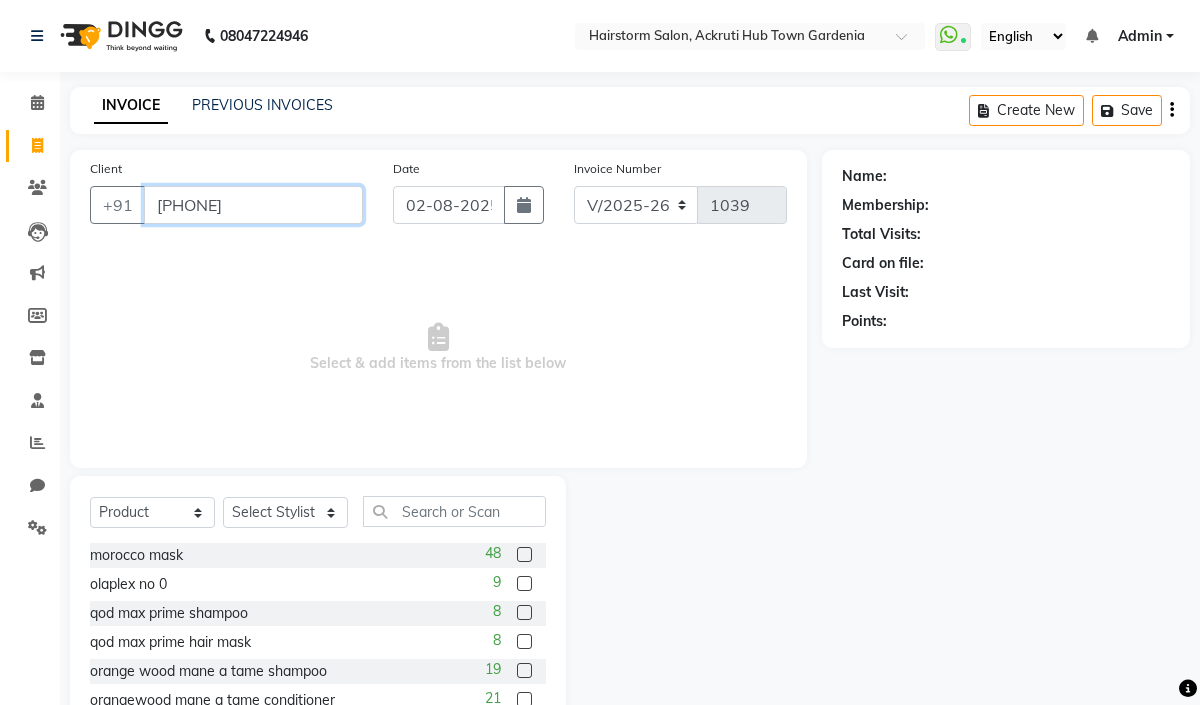 type on "[PHONE]" 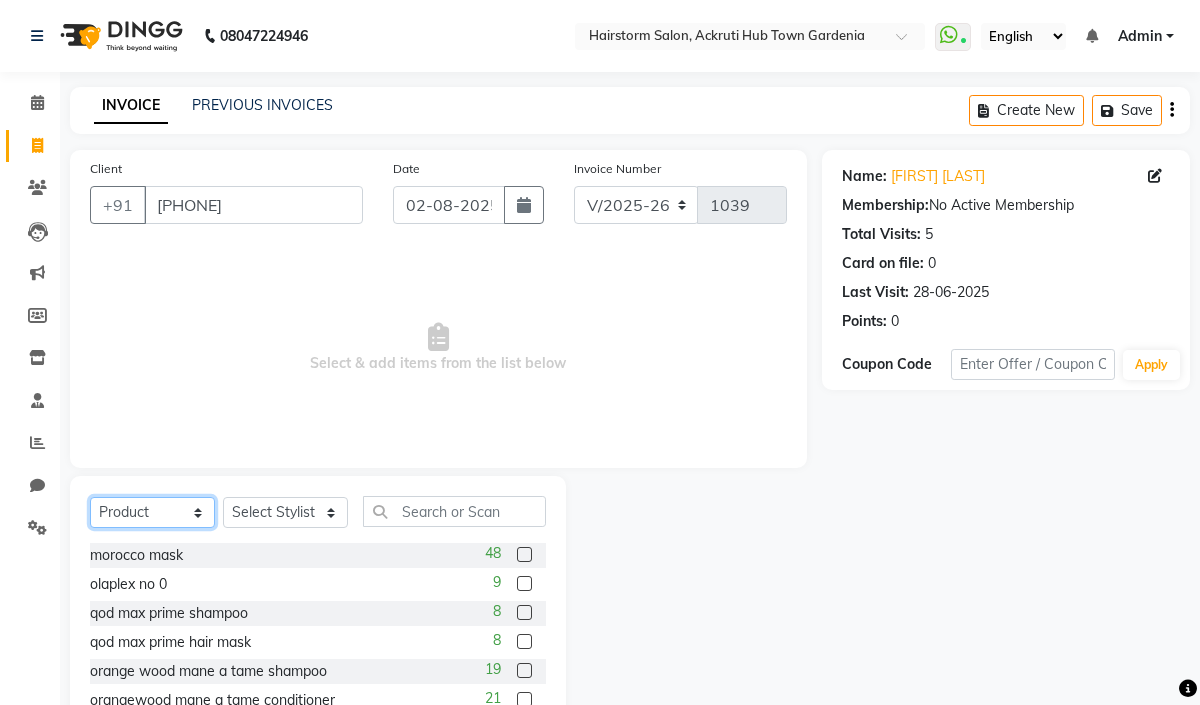 drag, startPoint x: 145, startPoint y: 517, endPoint x: 145, endPoint y: 500, distance: 17 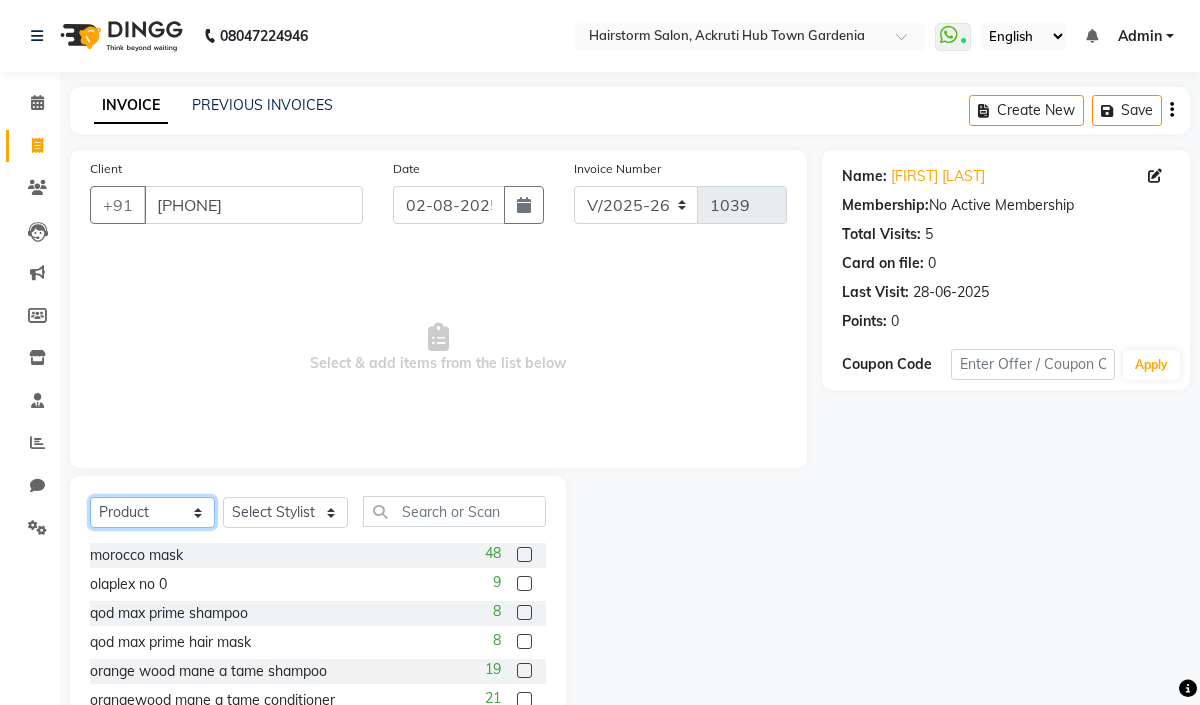 select on "service" 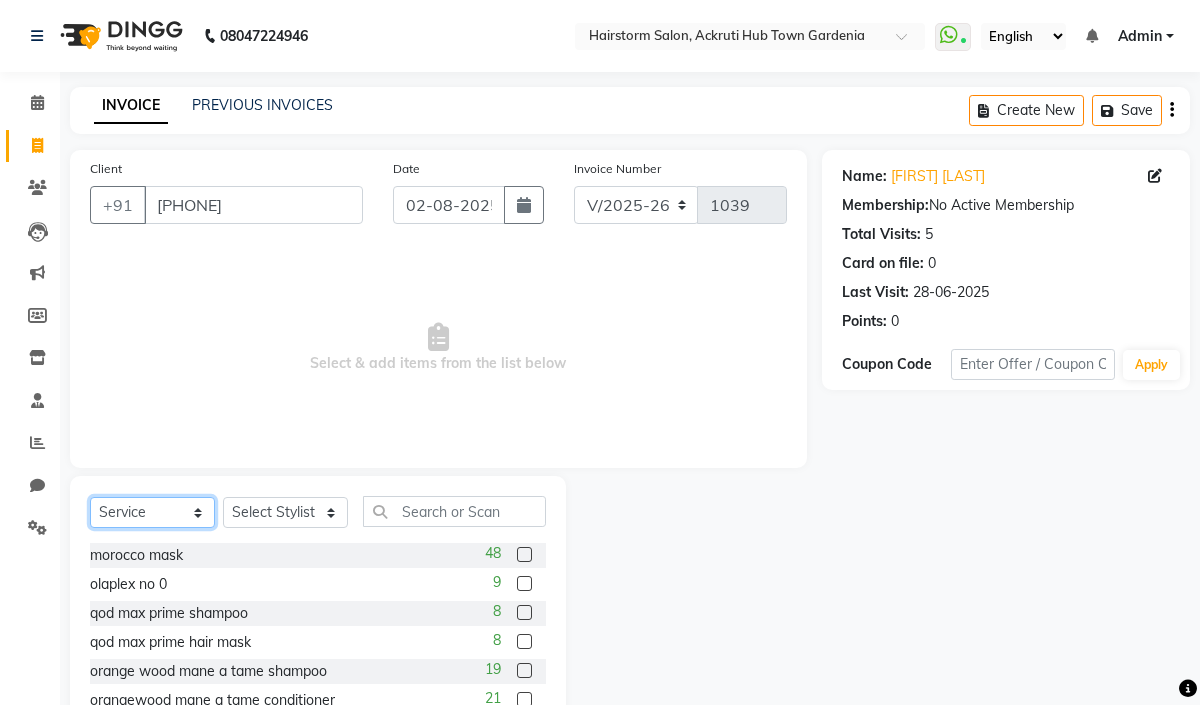 click on "Select  Service  Product  Membership  Package Voucher Prepaid Gift Card" 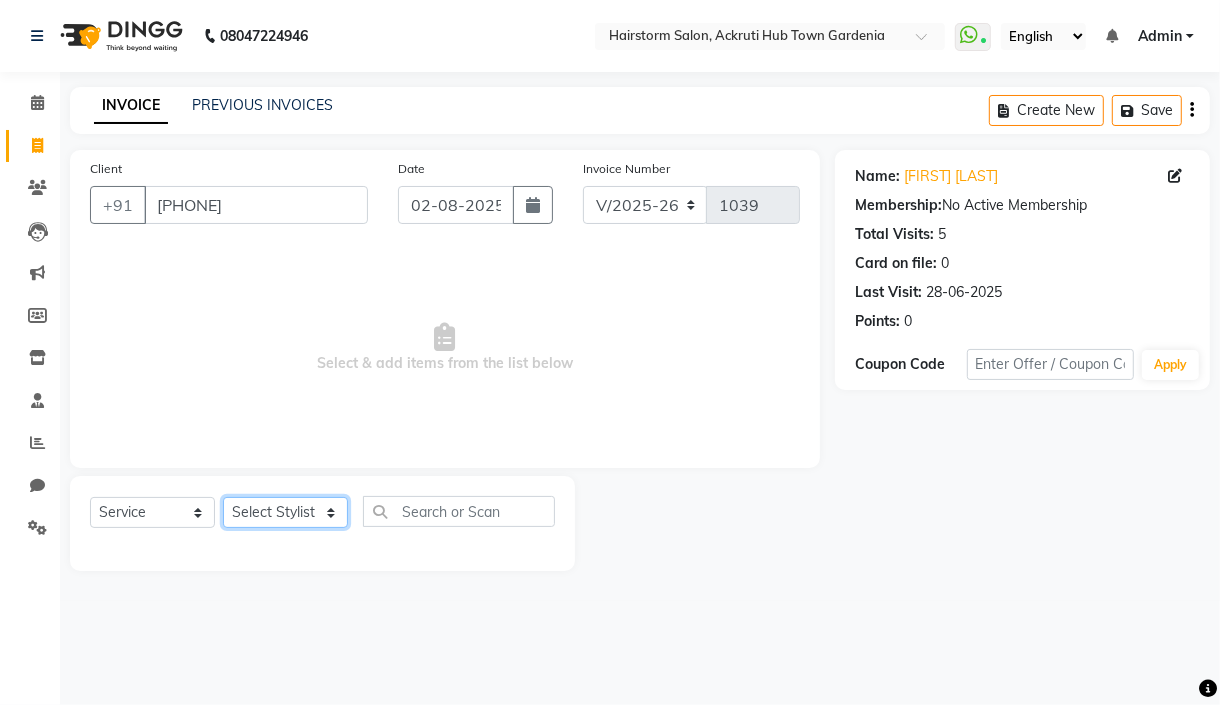 click on "Select Stylist [FIRST] [LAST] [FIRST] [FIRST] [FIRST] [FIRST] [FIRST] [FIRST] [FIRST]" 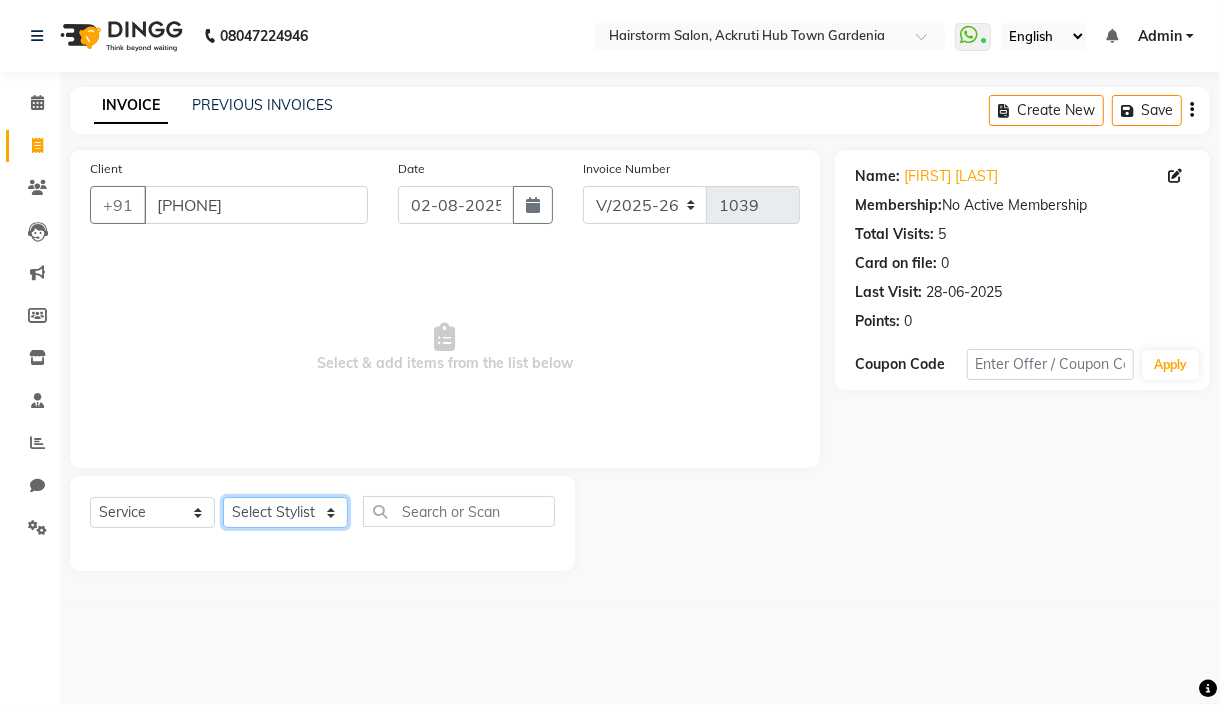 select on "59937" 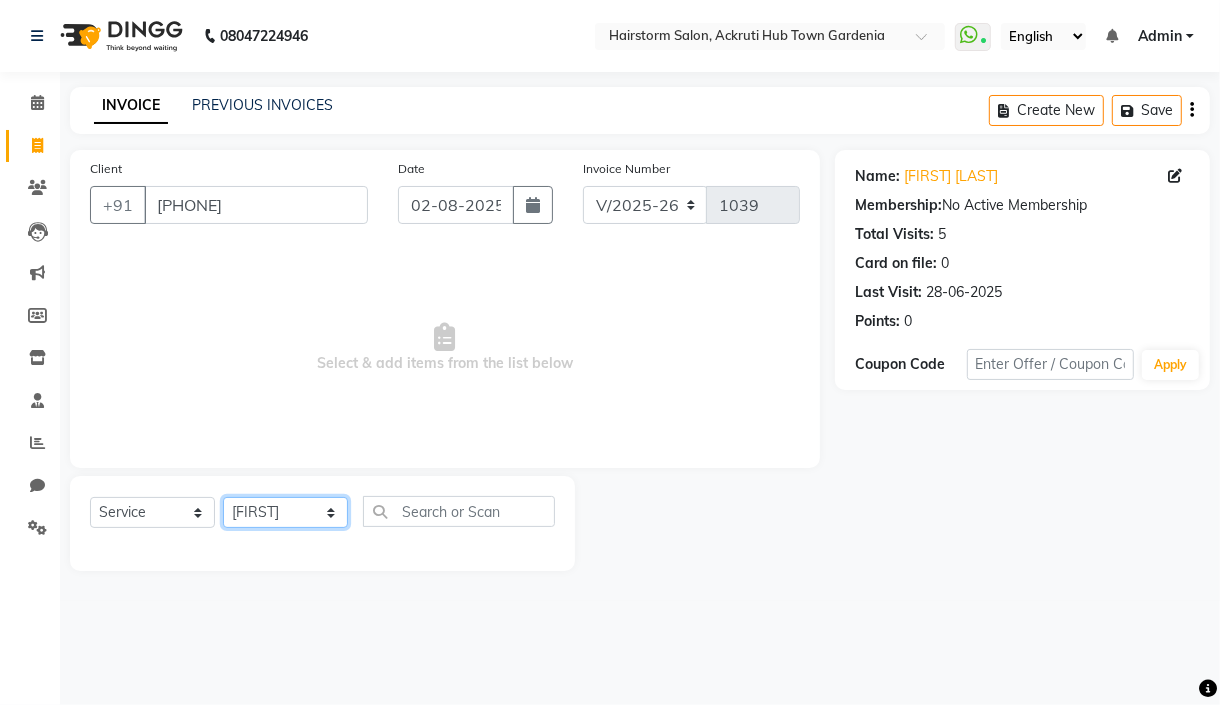 click on "Select Stylist [FIRST] [LAST] [FIRST] [FIRST] [FIRST] [FIRST] [FIRST] [FIRST] [FIRST]" 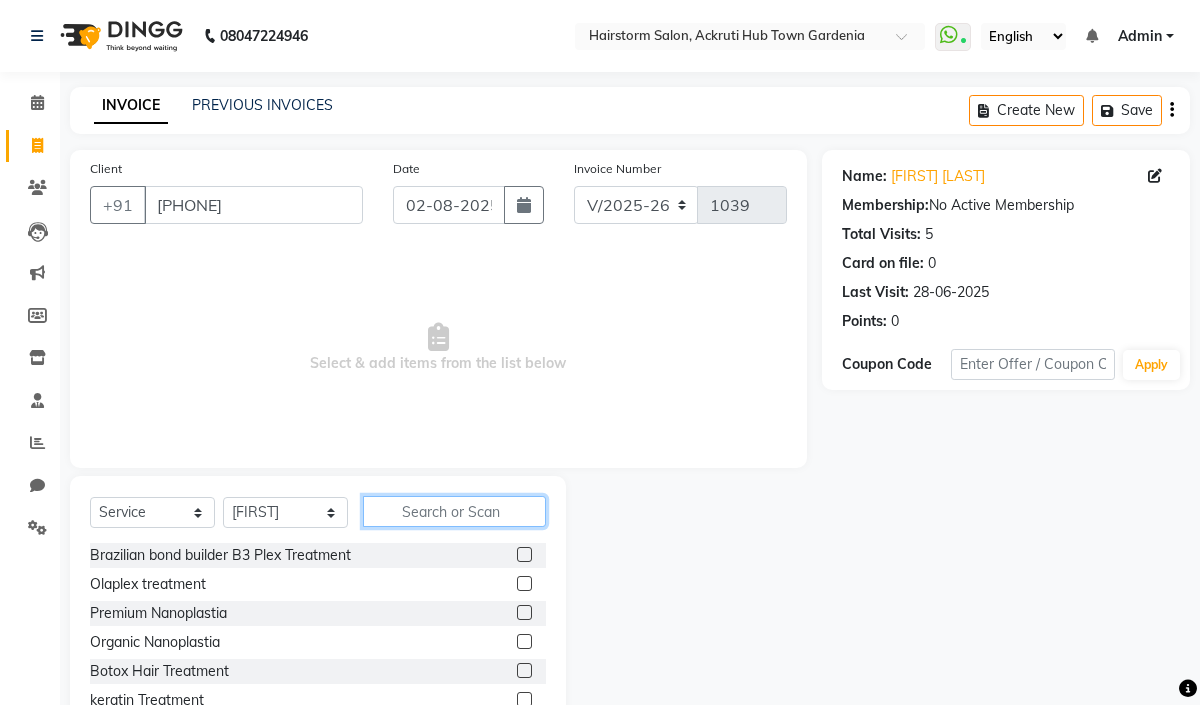 click 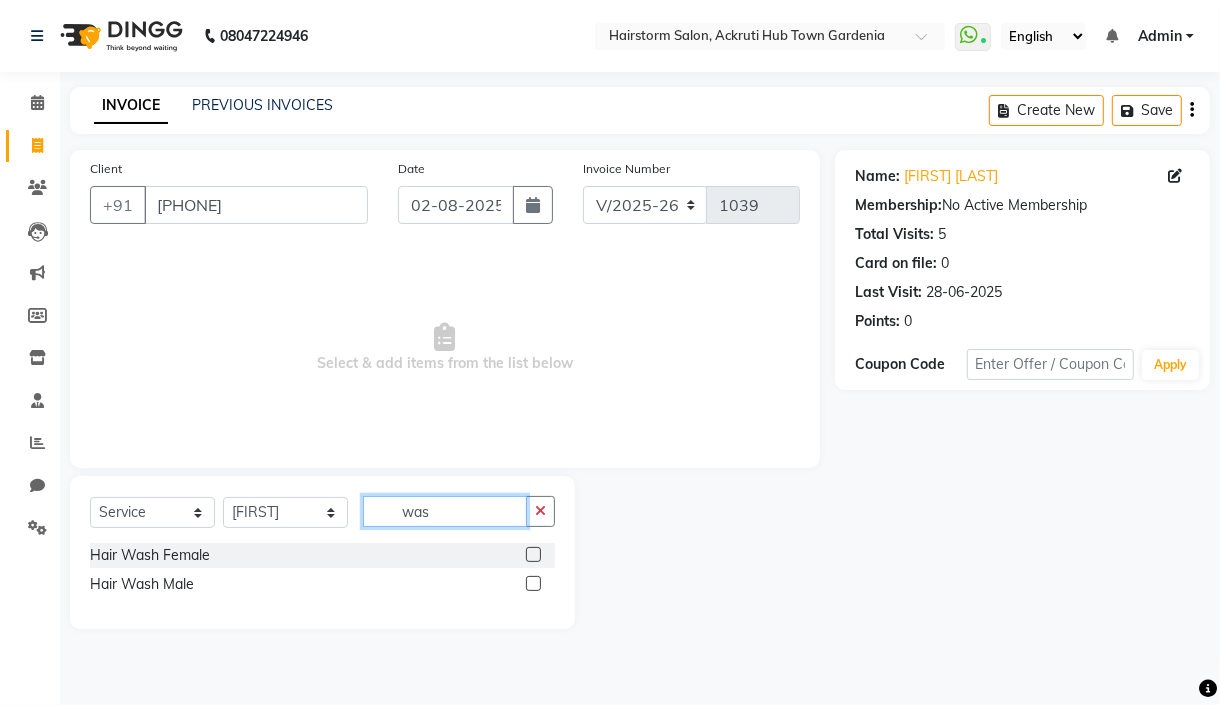 type on "was" 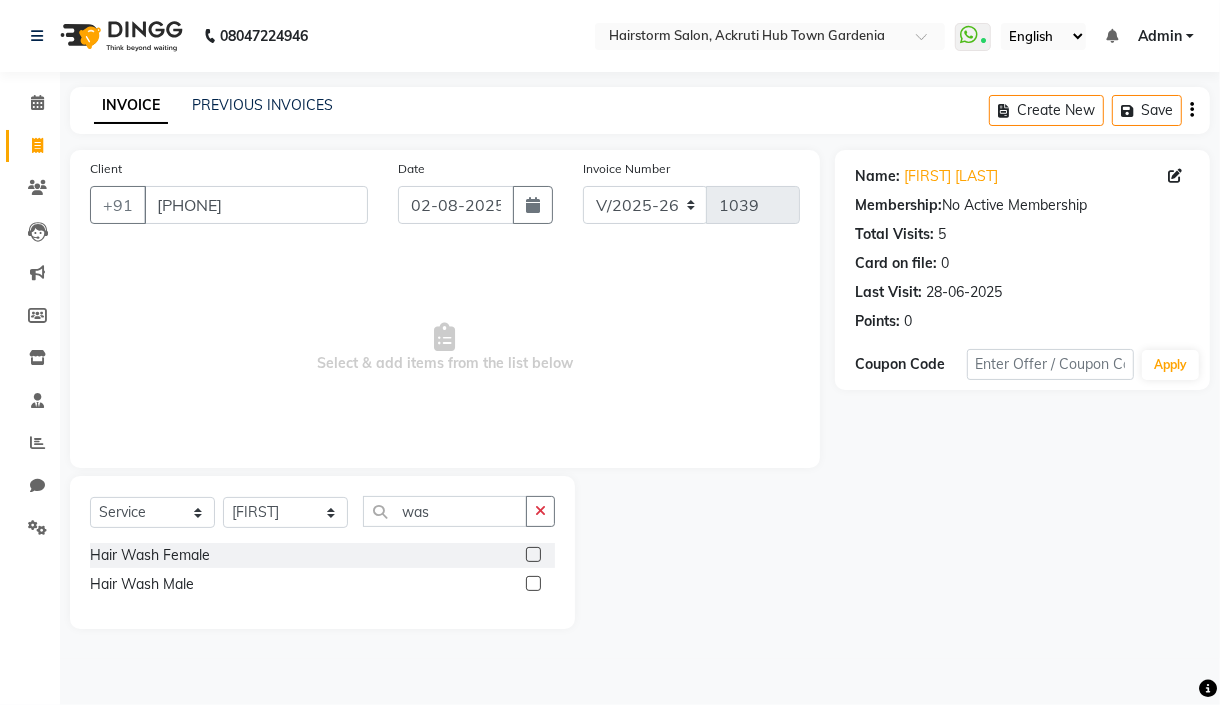 drag, startPoint x: 529, startPoint y: 550, endPoint x: 517, endPoint y: 541, distance: 15 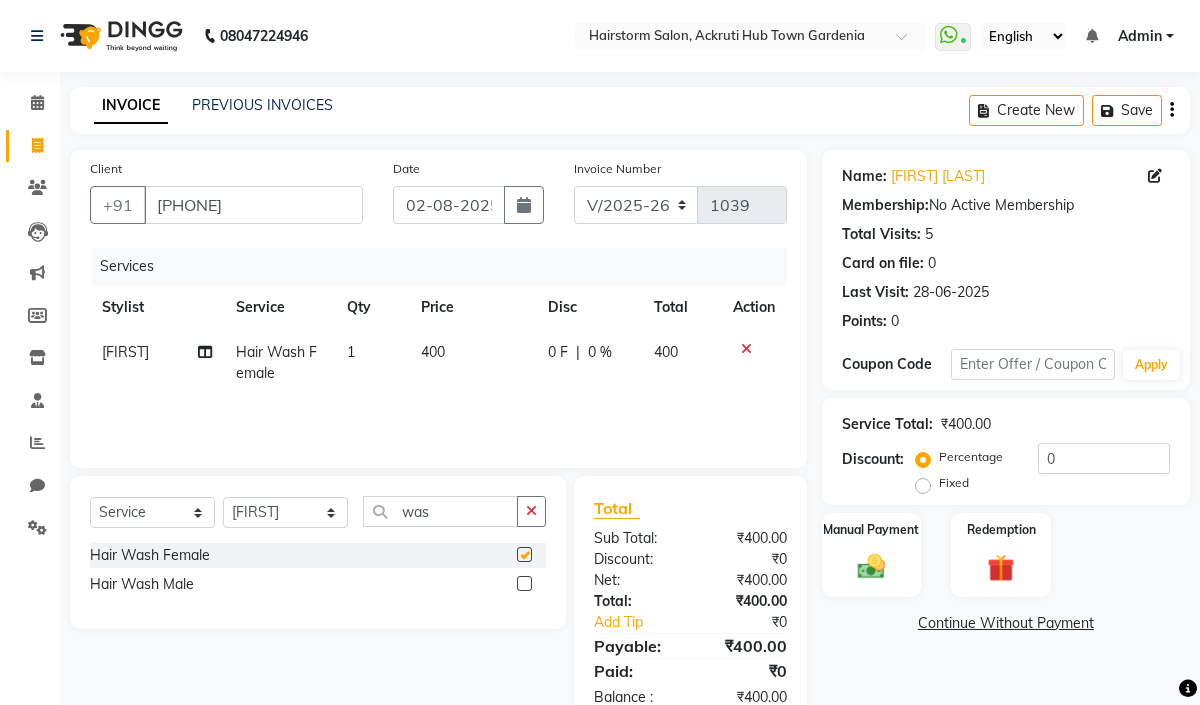 checkbox on "false" 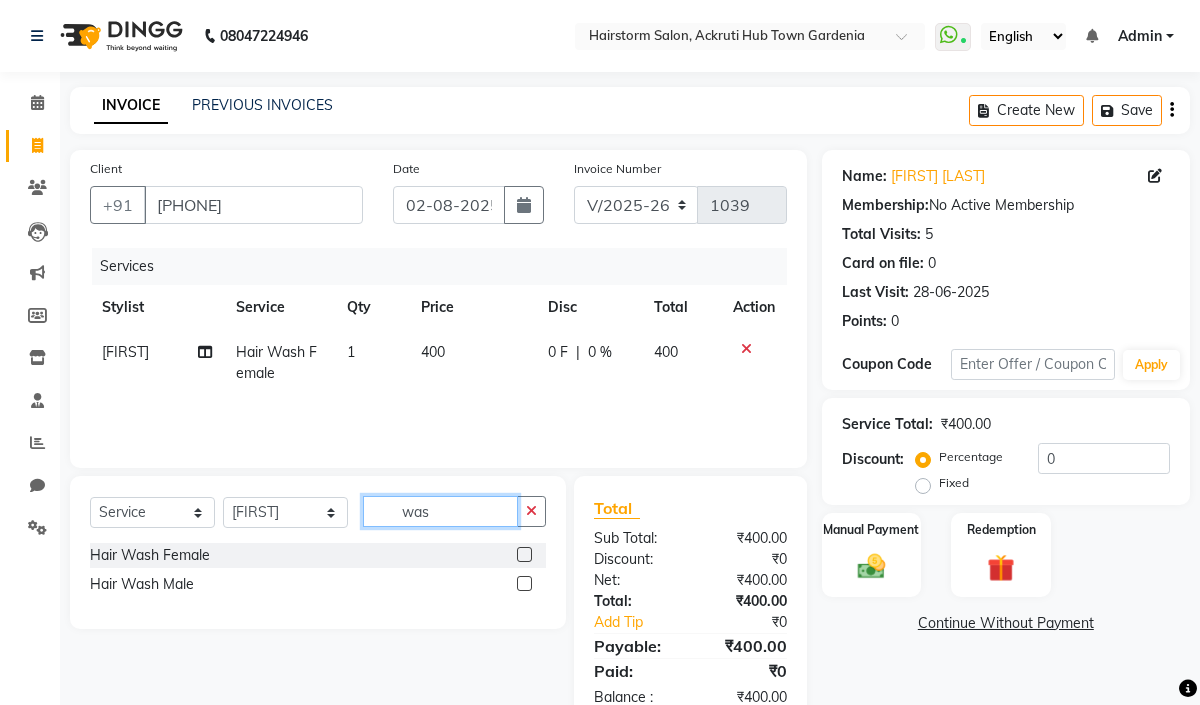 click on "was" 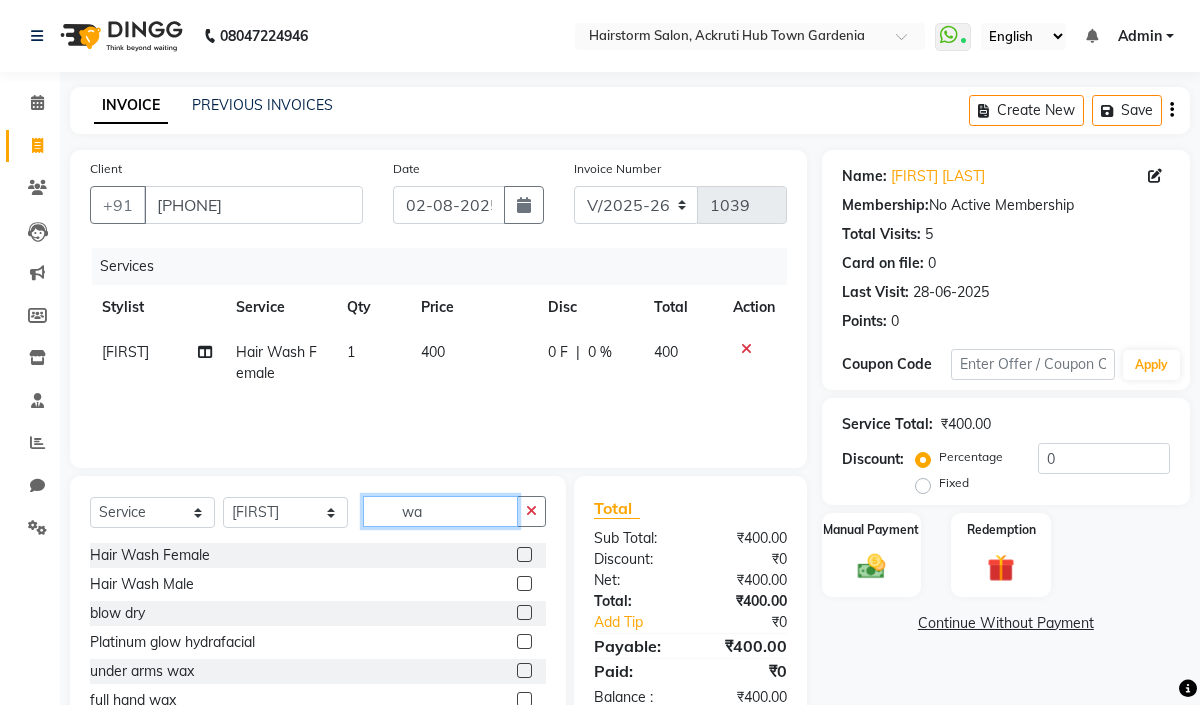 type on "was" 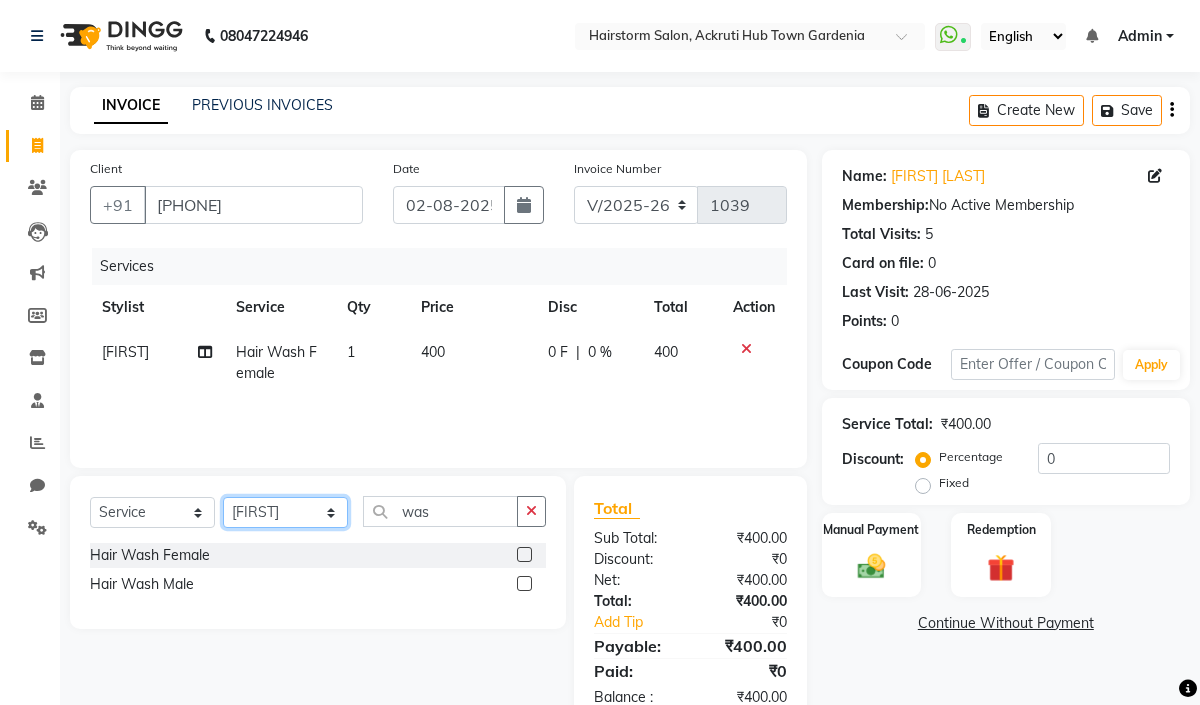 click on "Select Stylist [FIRST] [LAST] [FIRST] [FIRST] [FIRST] [FIRST] [FIRST] [FIRST] [FIRST]" 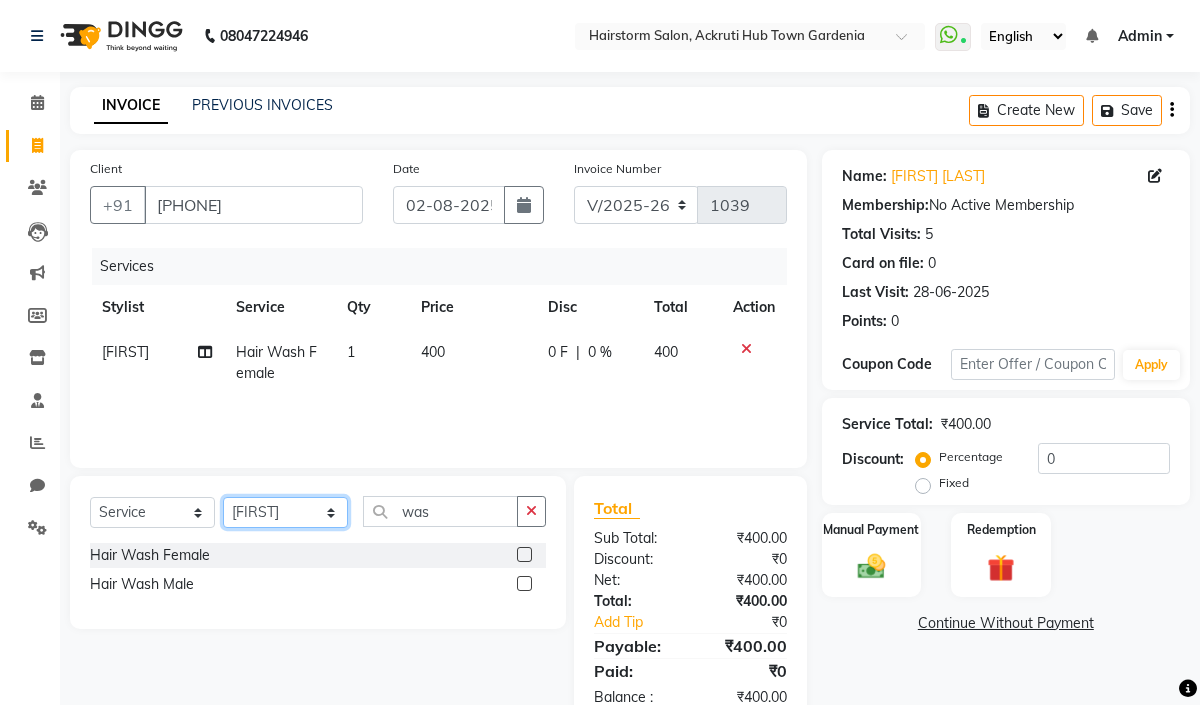 select on "59938" 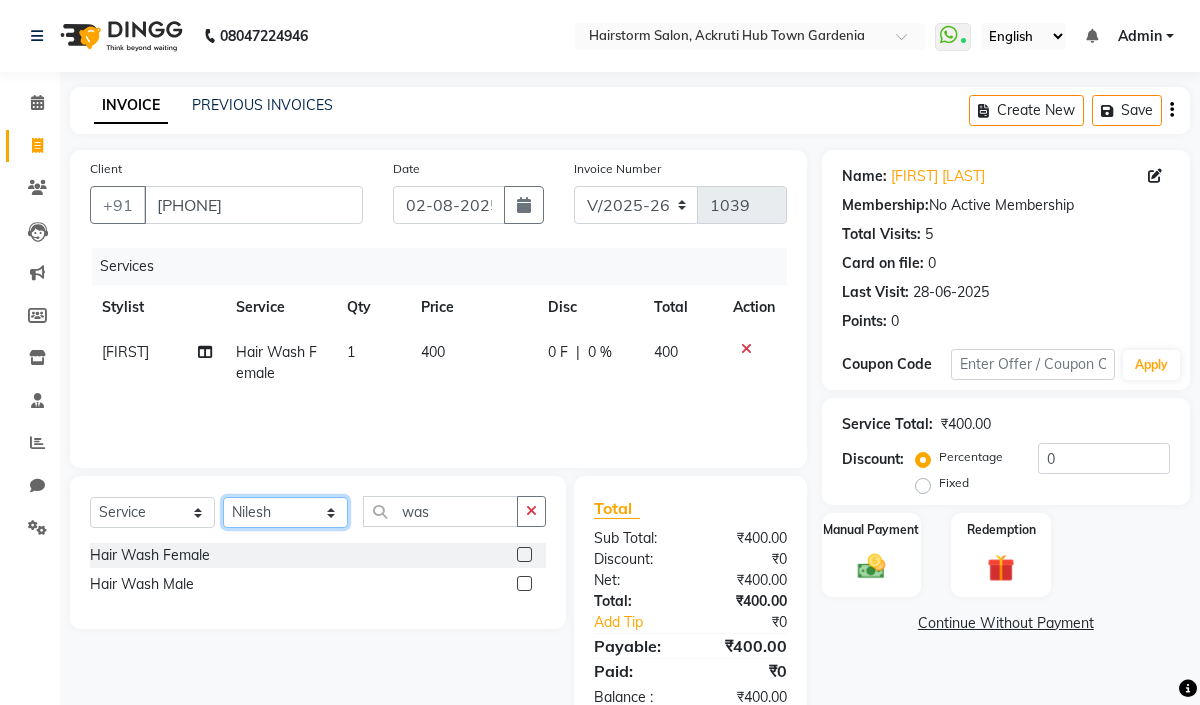 click on "Select Stylist [FIRST] [LAST] [FIRST] [FIRST] [FIRST] [FIRST] [FIRST] [FIRST] [FIRST]" 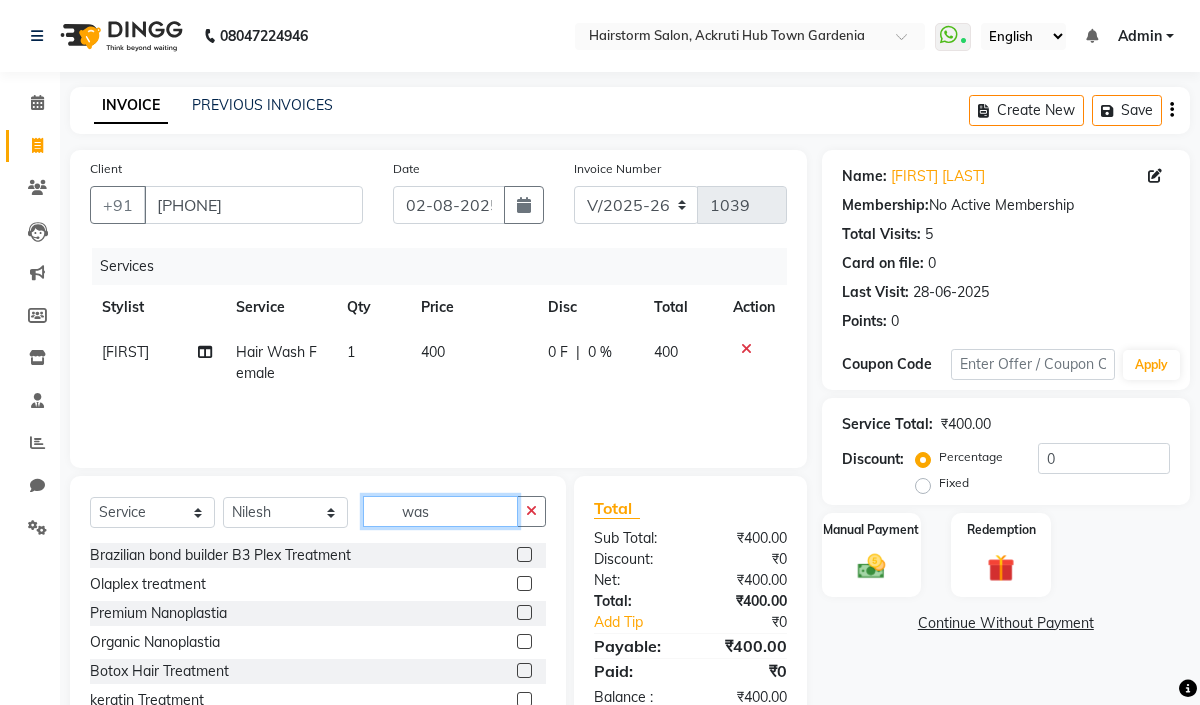 click on "was" 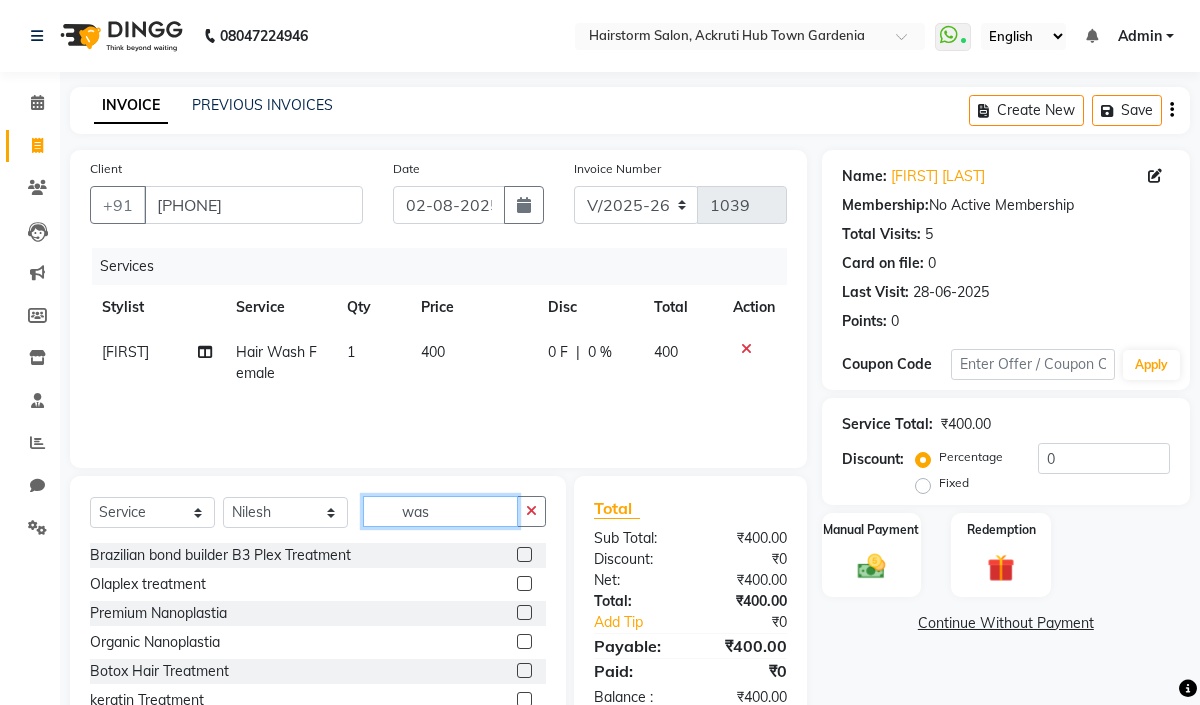 click on "was" 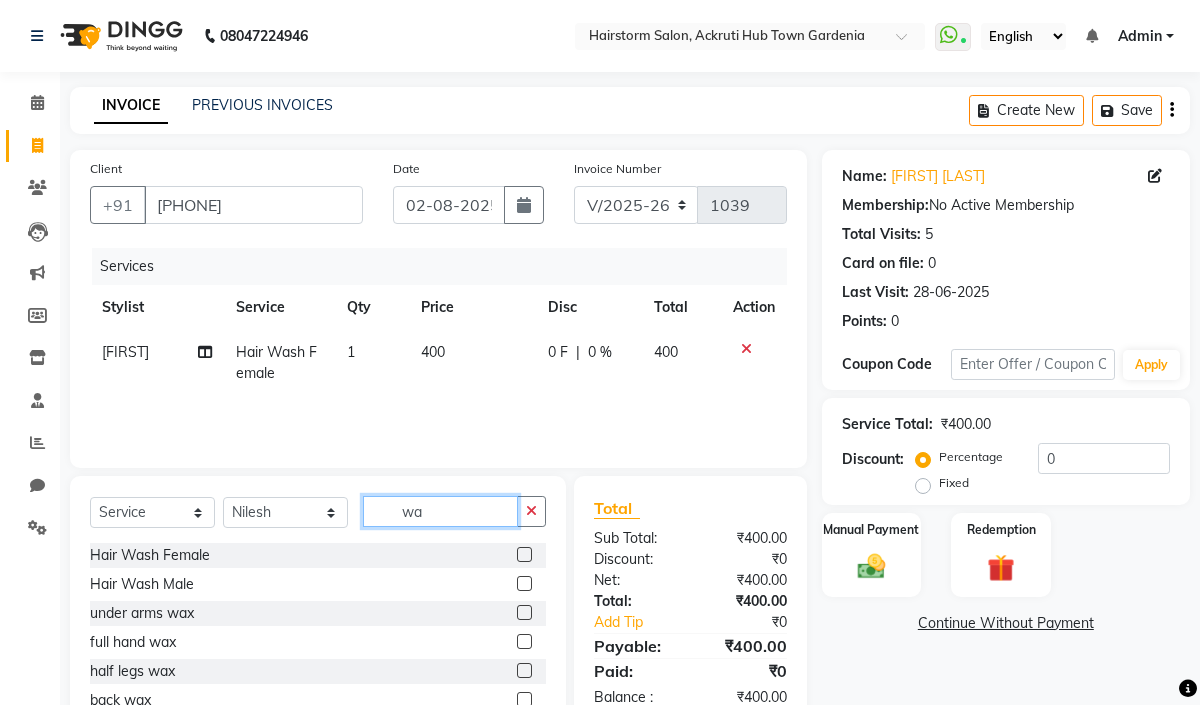 type on "was" 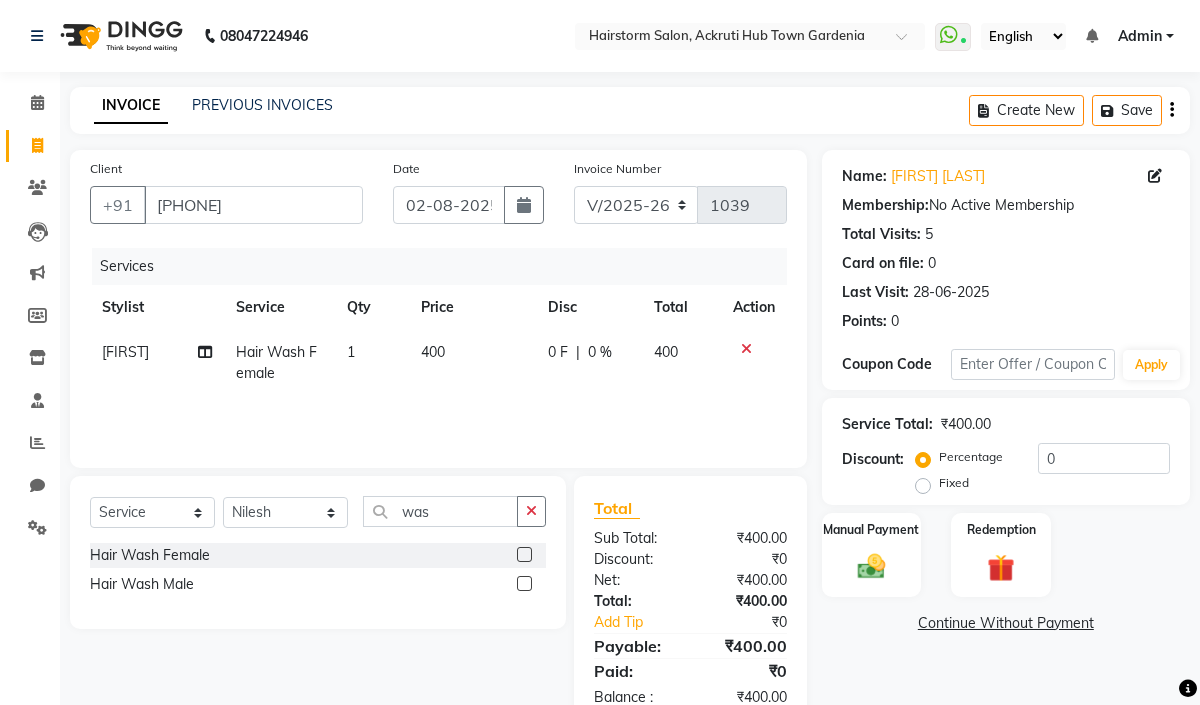 click 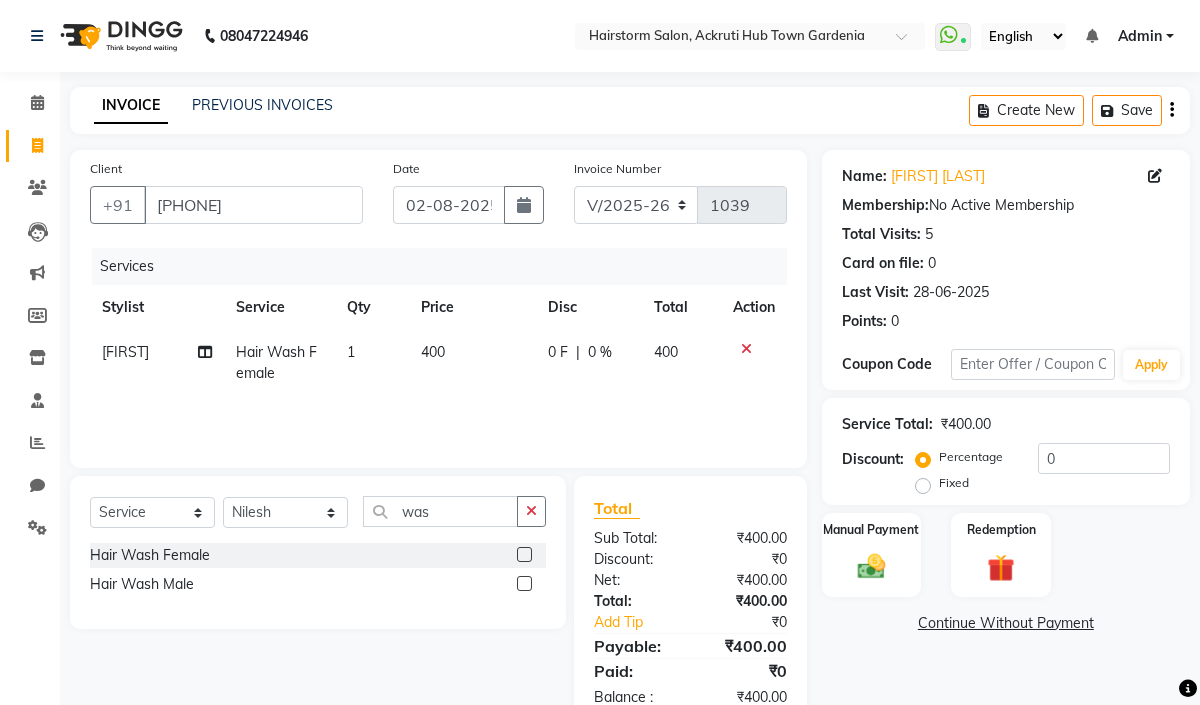 click at bounding box center (523, 555) 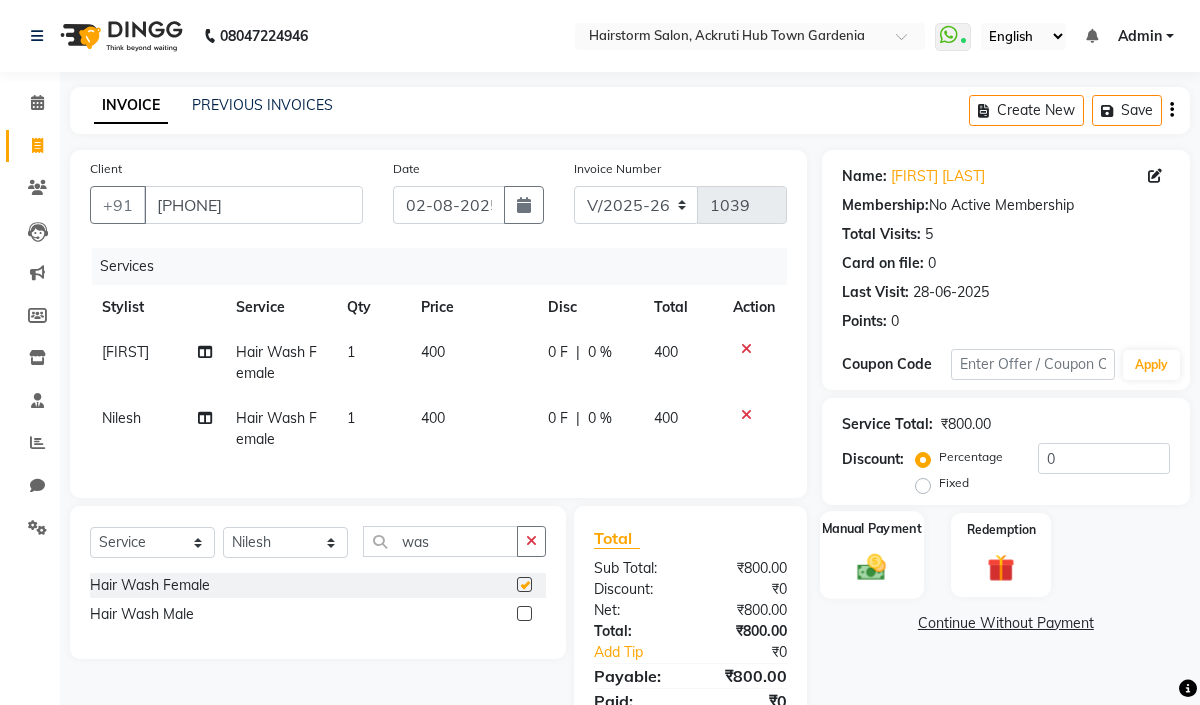 checkbox on "false" 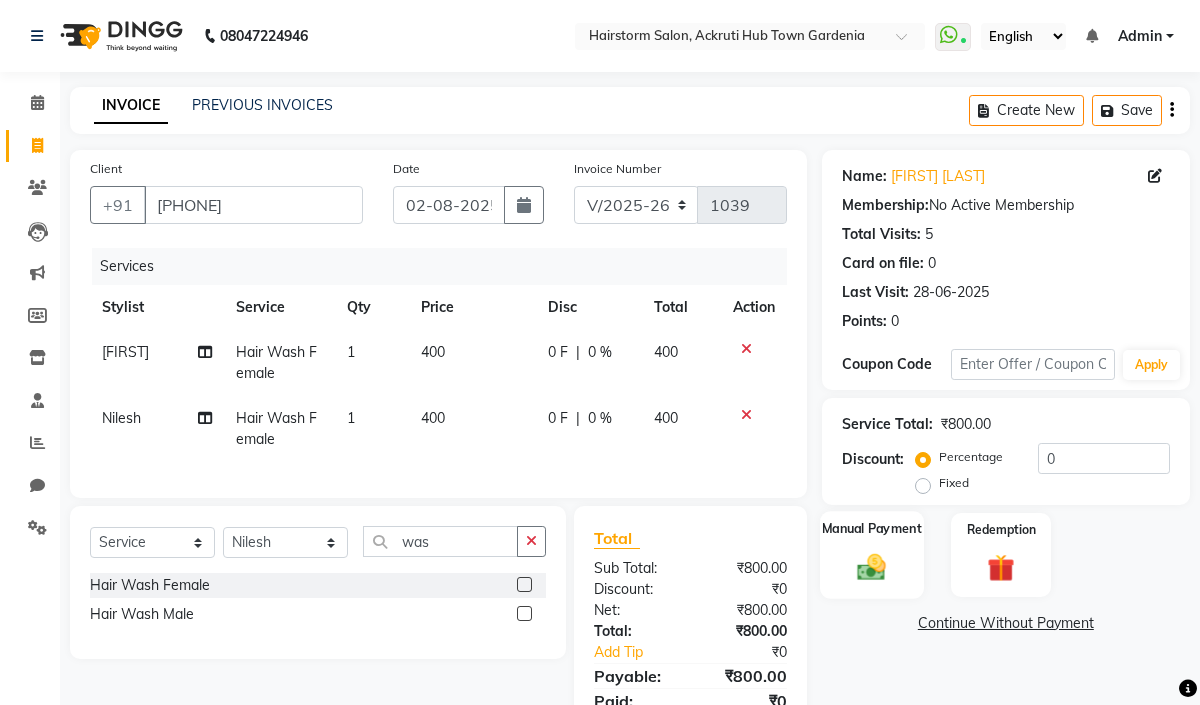 scroll, scrollTop: 103, scrollLeft: 0, axis: vertical 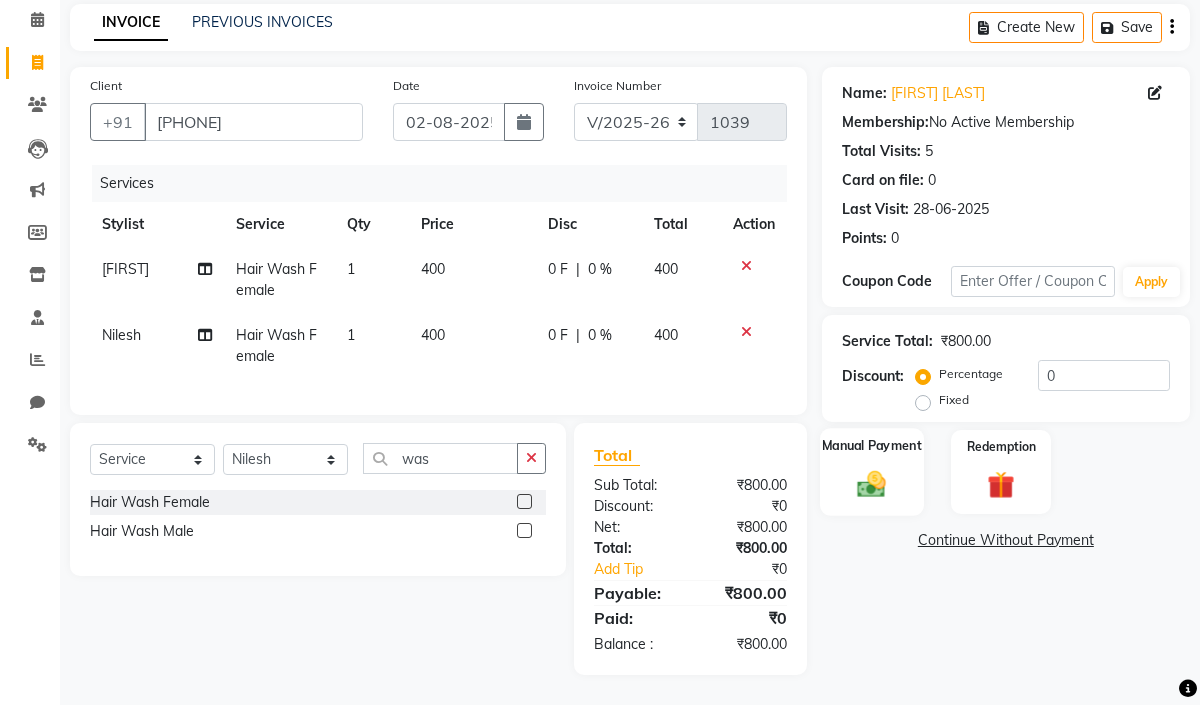 click 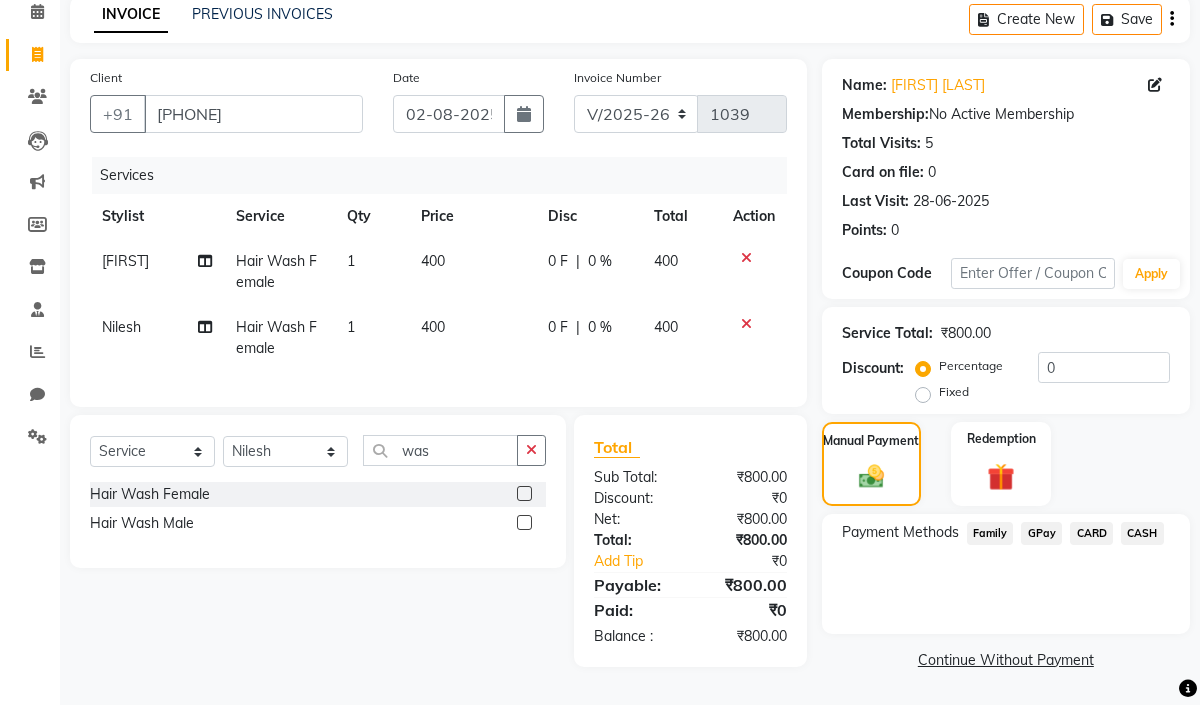 click on "GPay" 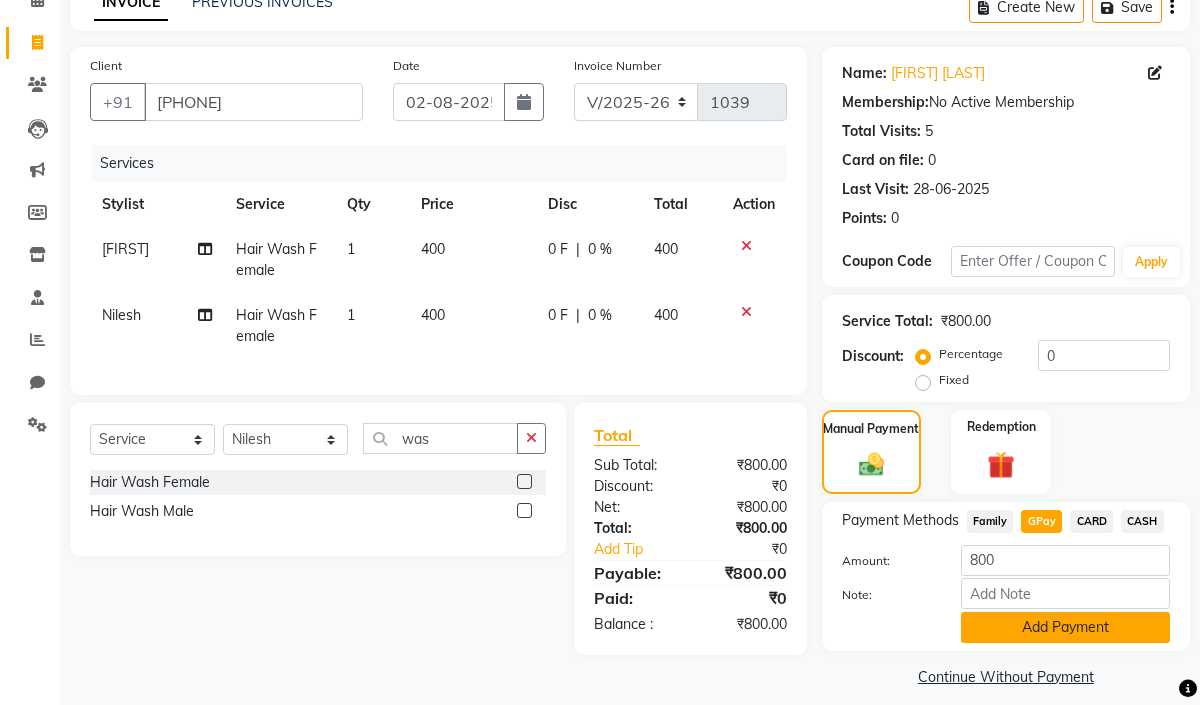 click on "Add Payment" 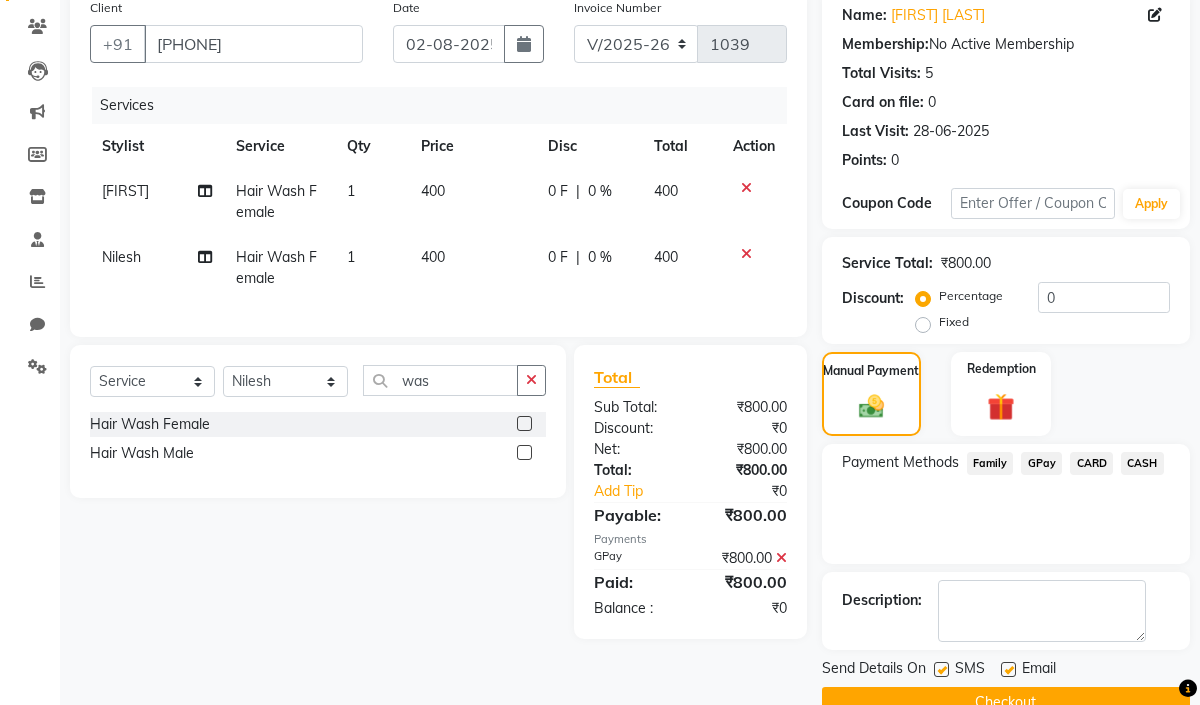 scroll, scrollTop: 203, scrollLeft: 0, axis: vertical 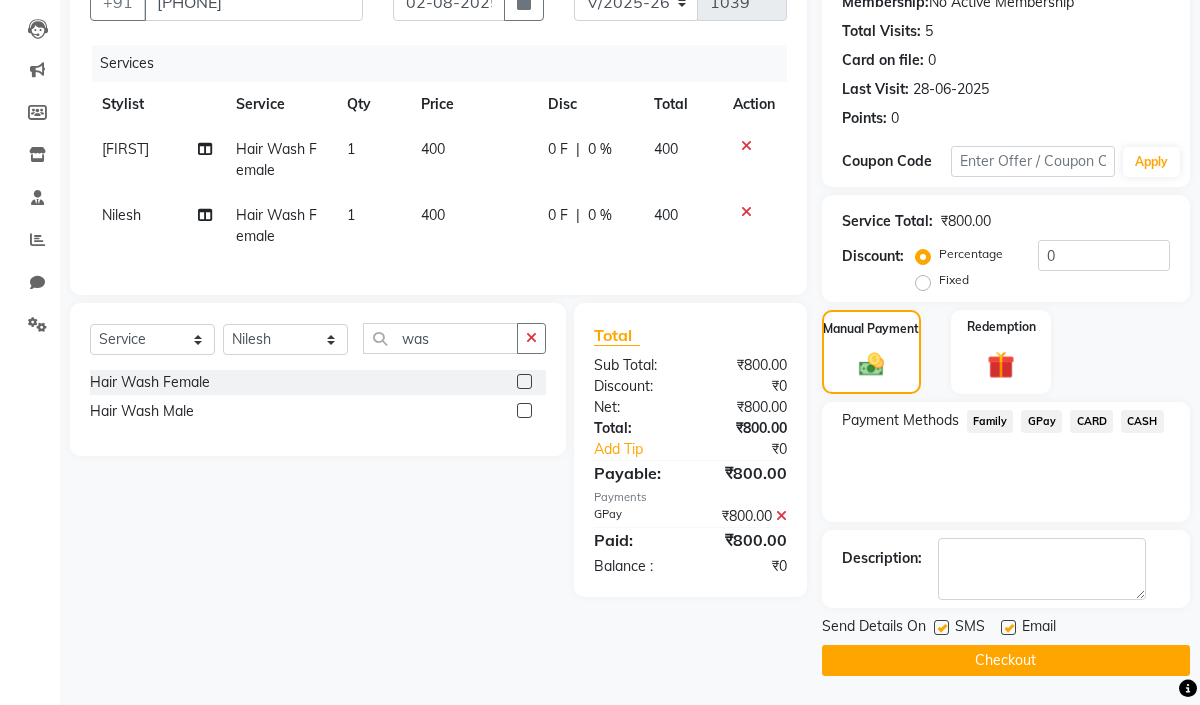 click 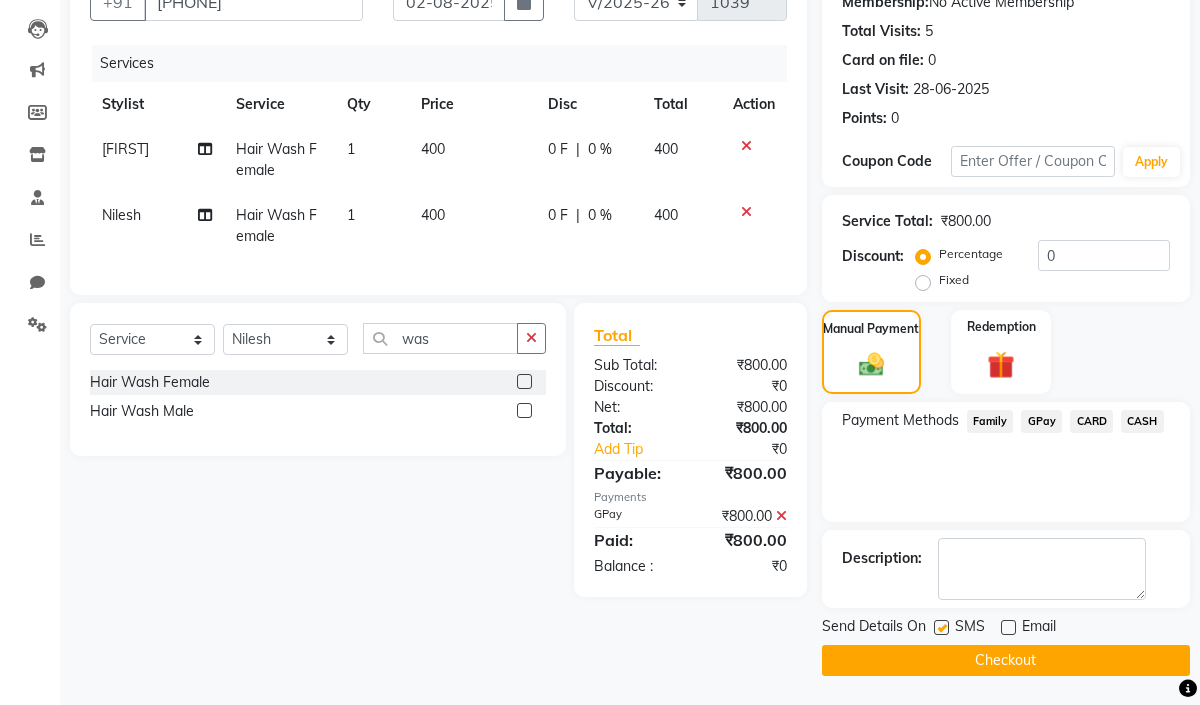 click on "Checkout" 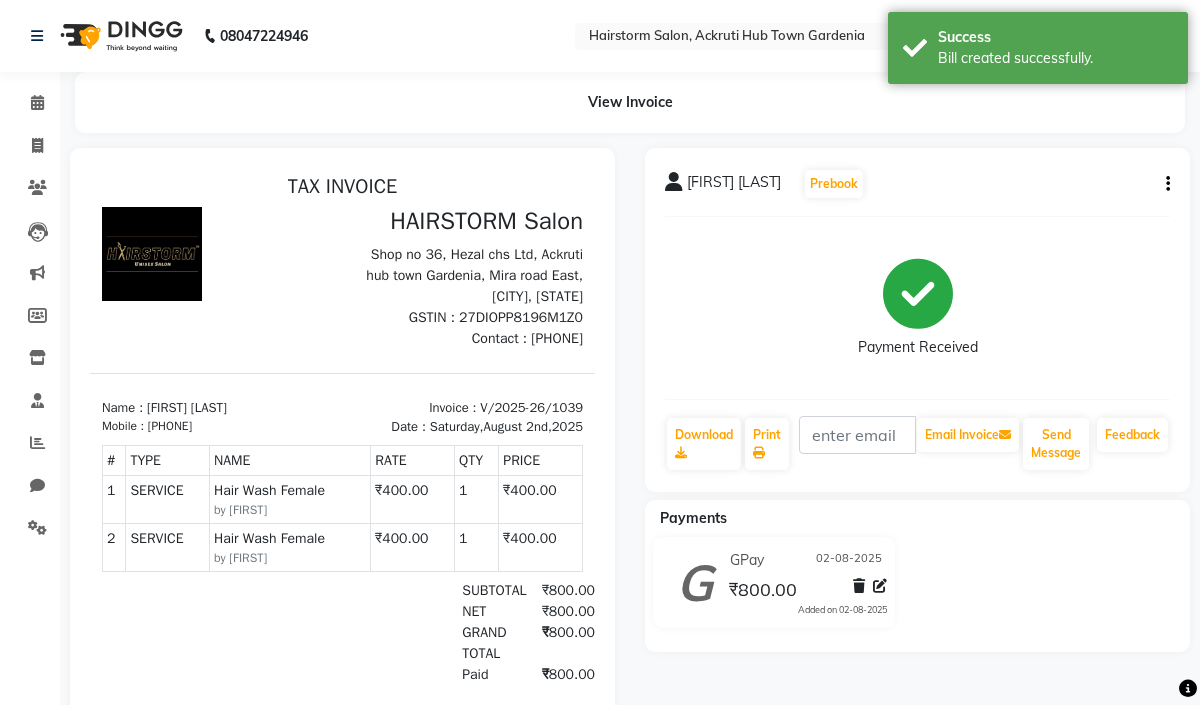 scroll, scrollTop: 0, scrollLeft: 0, axis: both 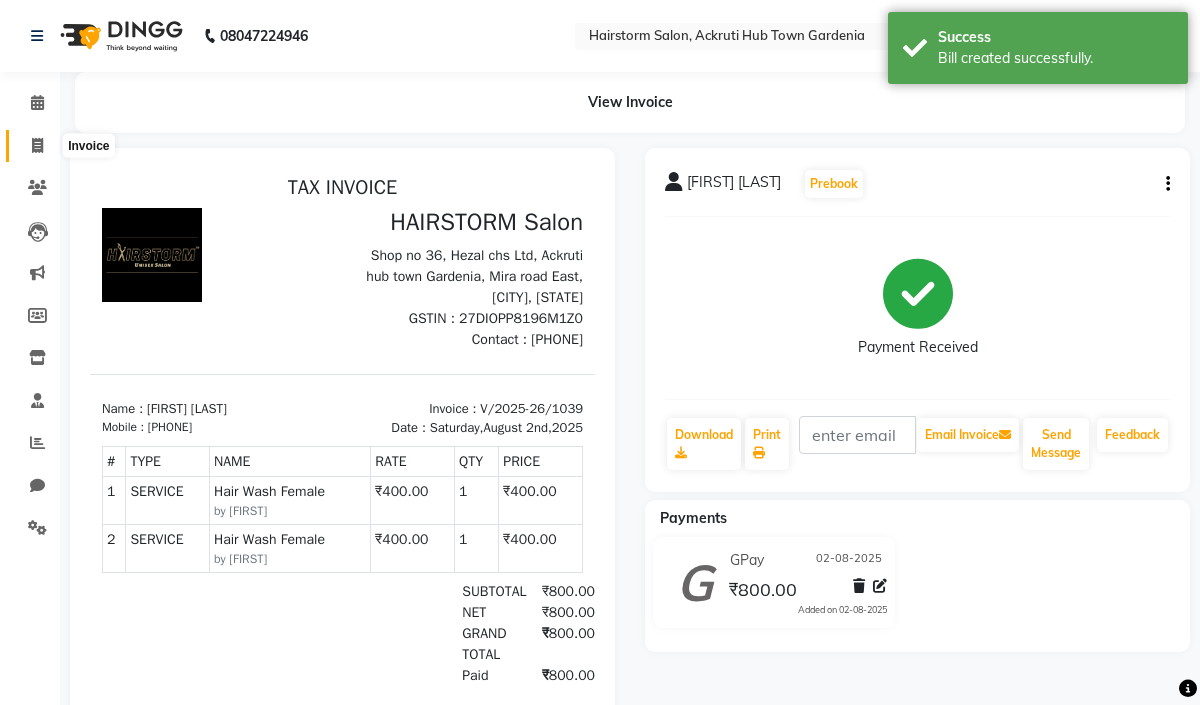 click 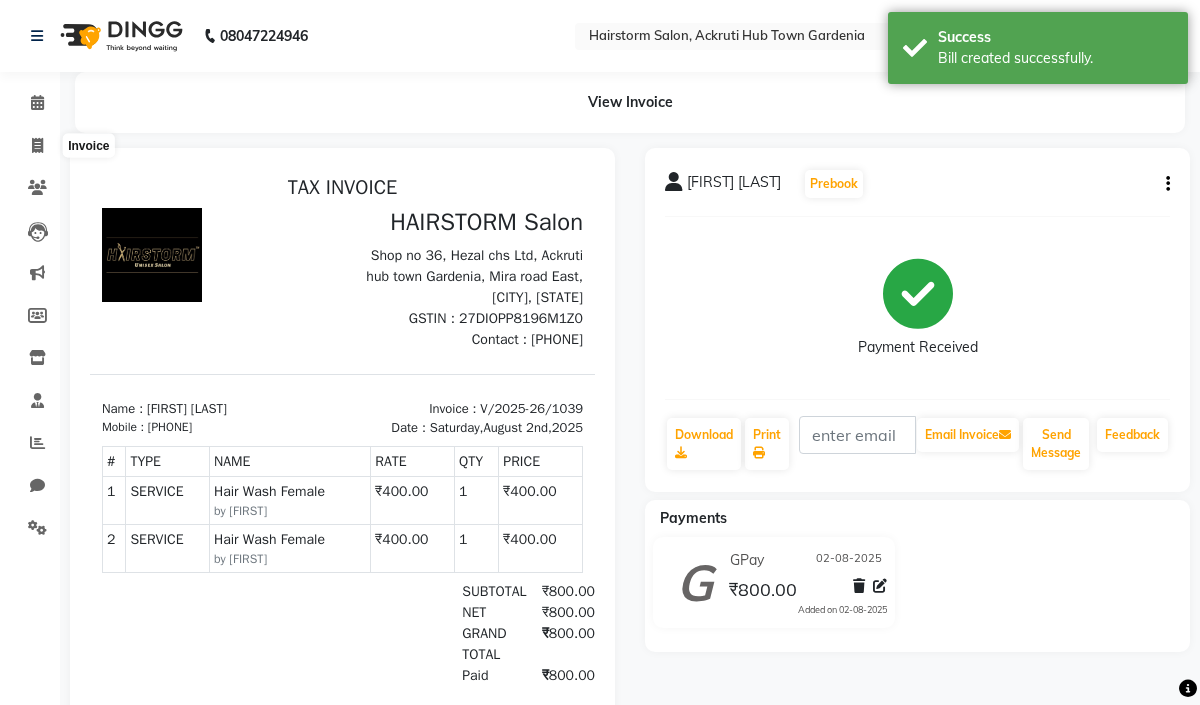select on "279" 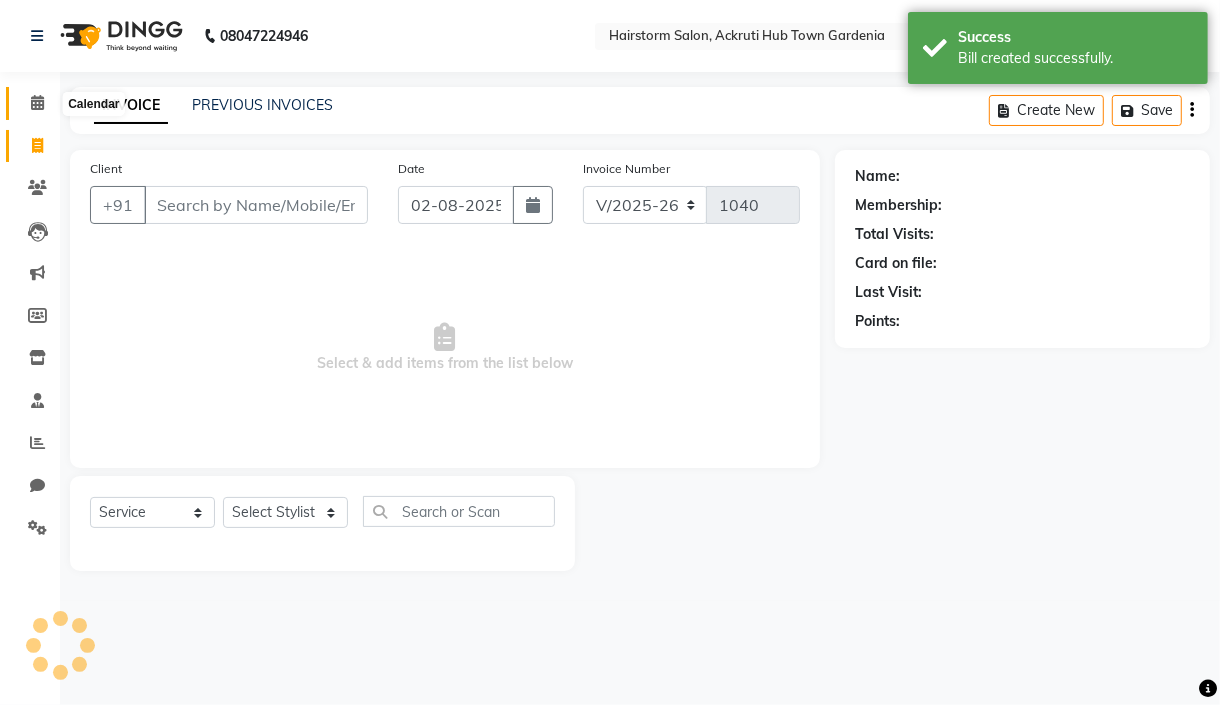 select on "product" 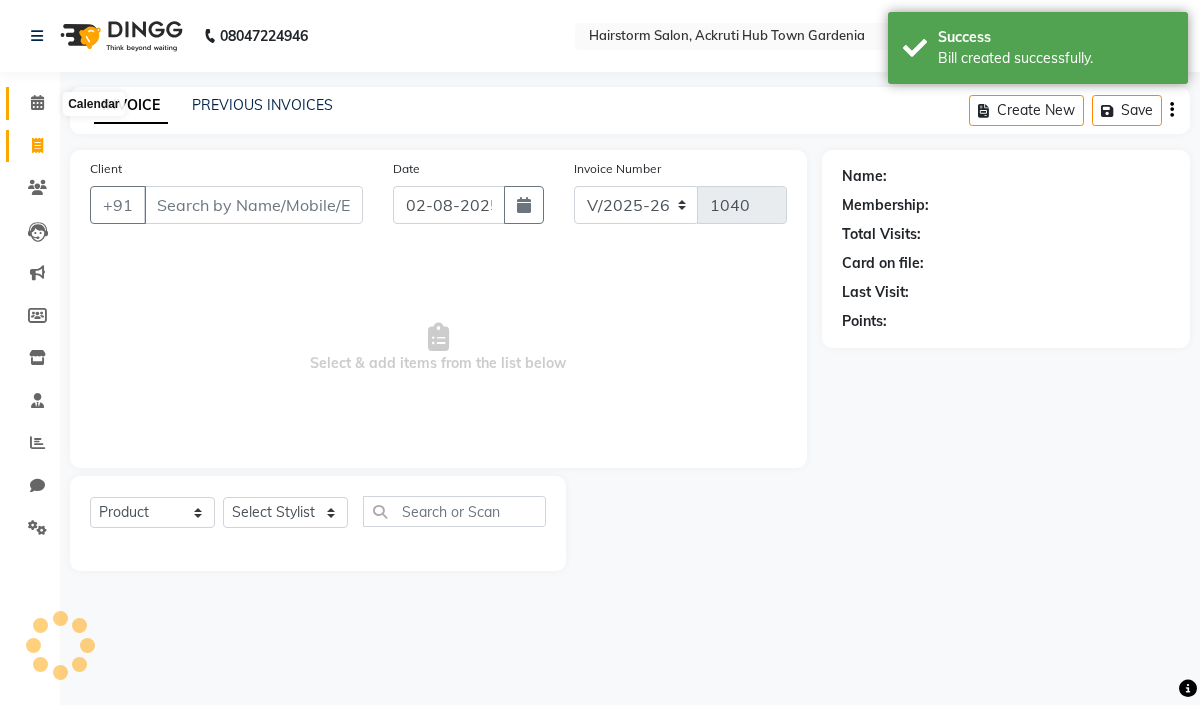 click 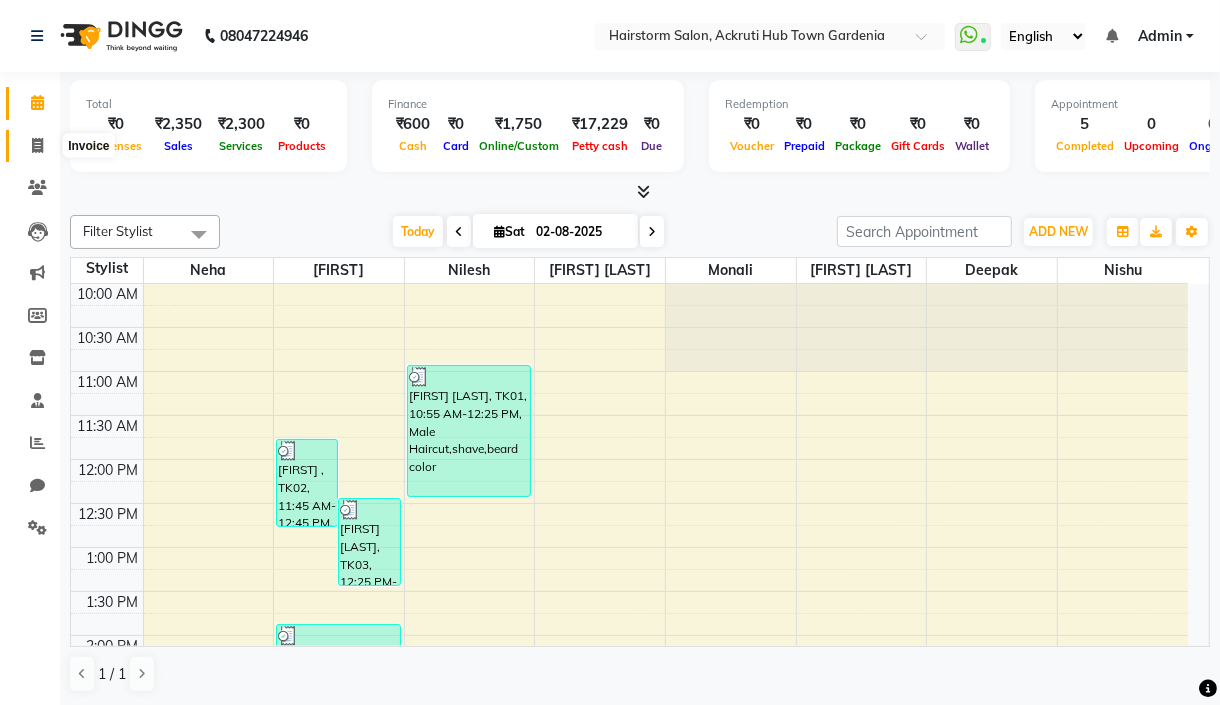 click 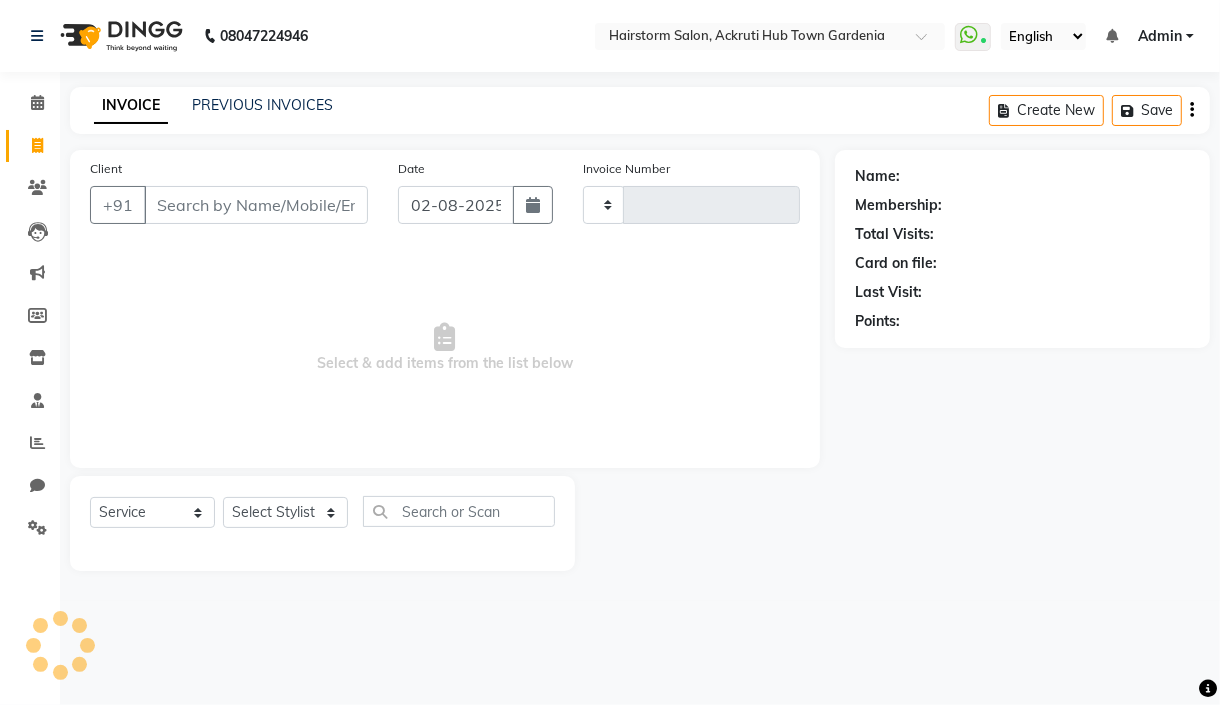type on "1040" 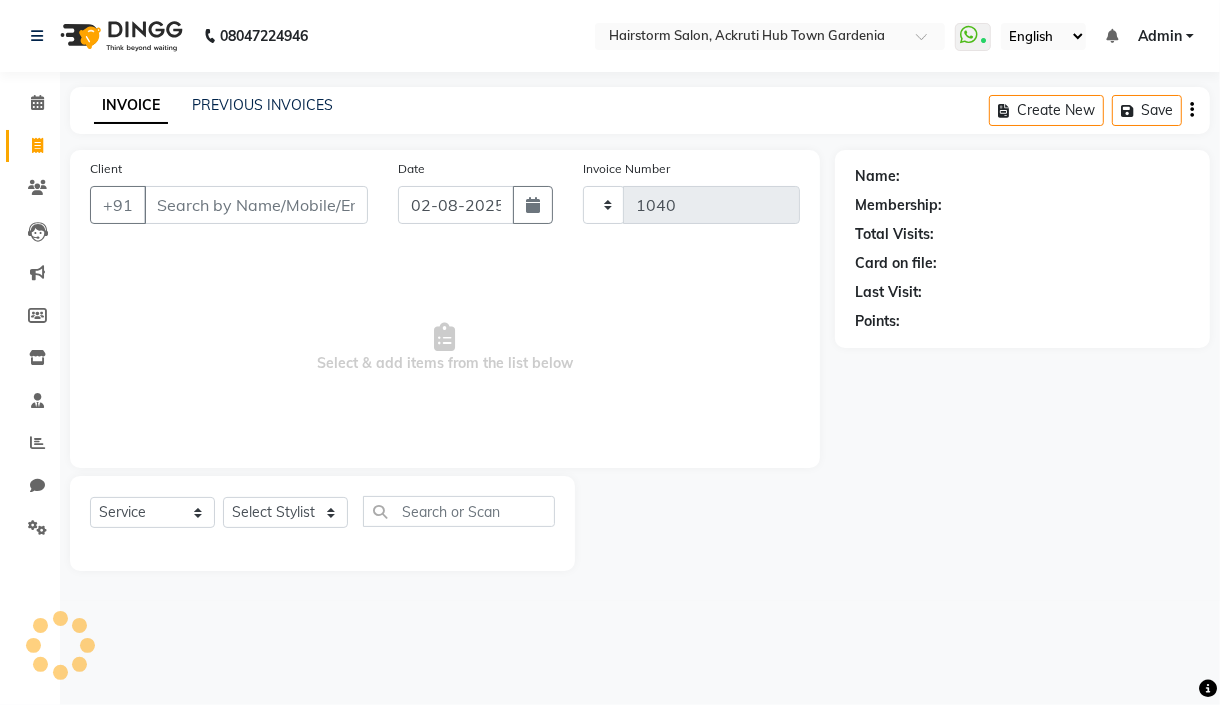 select on "279" 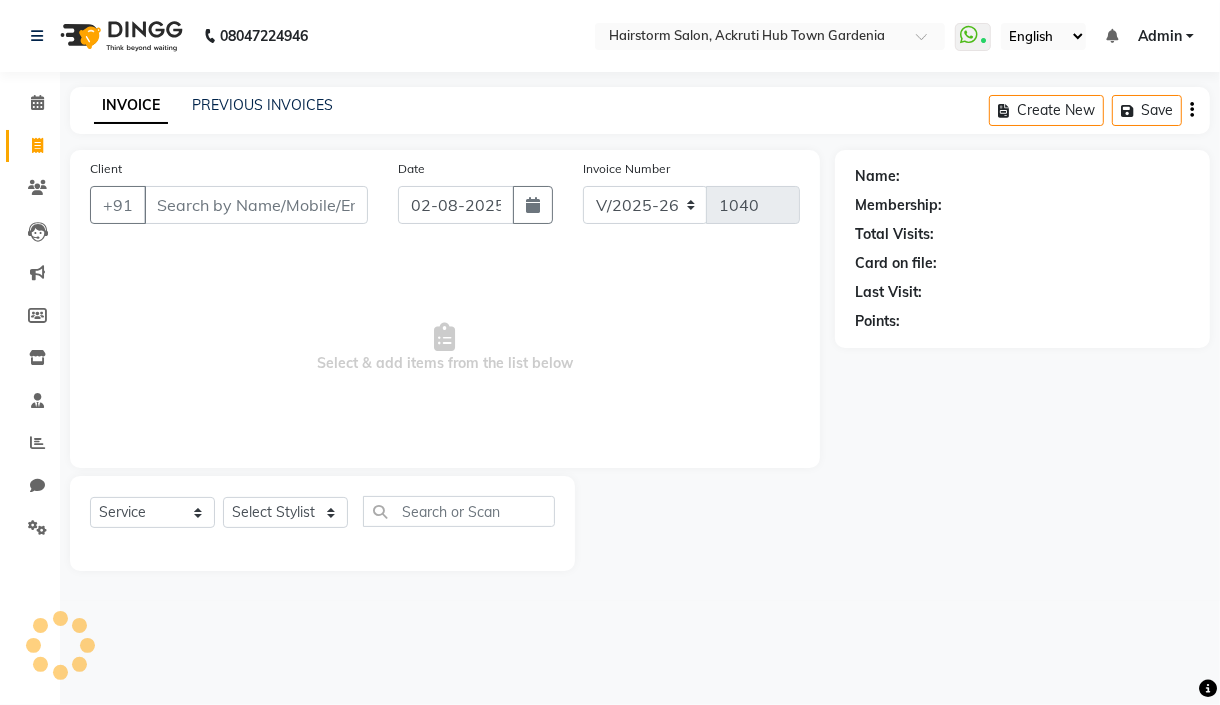 select on "product" 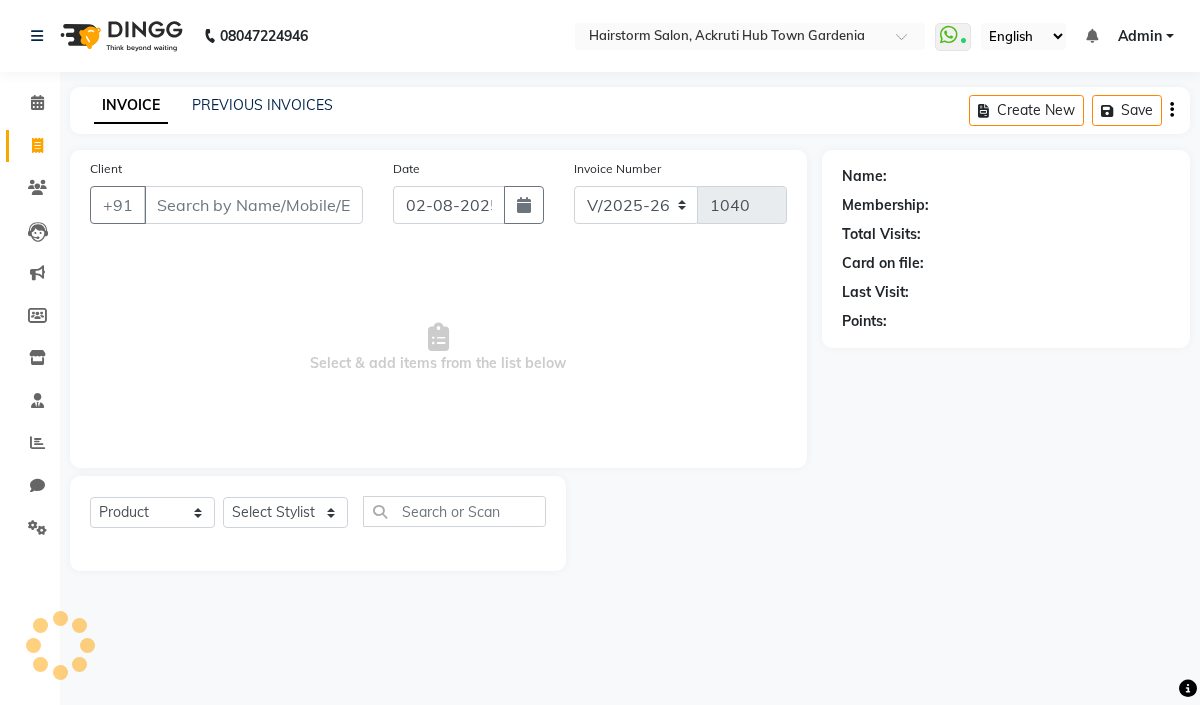click on "Client" at bounding box center (253, 205) 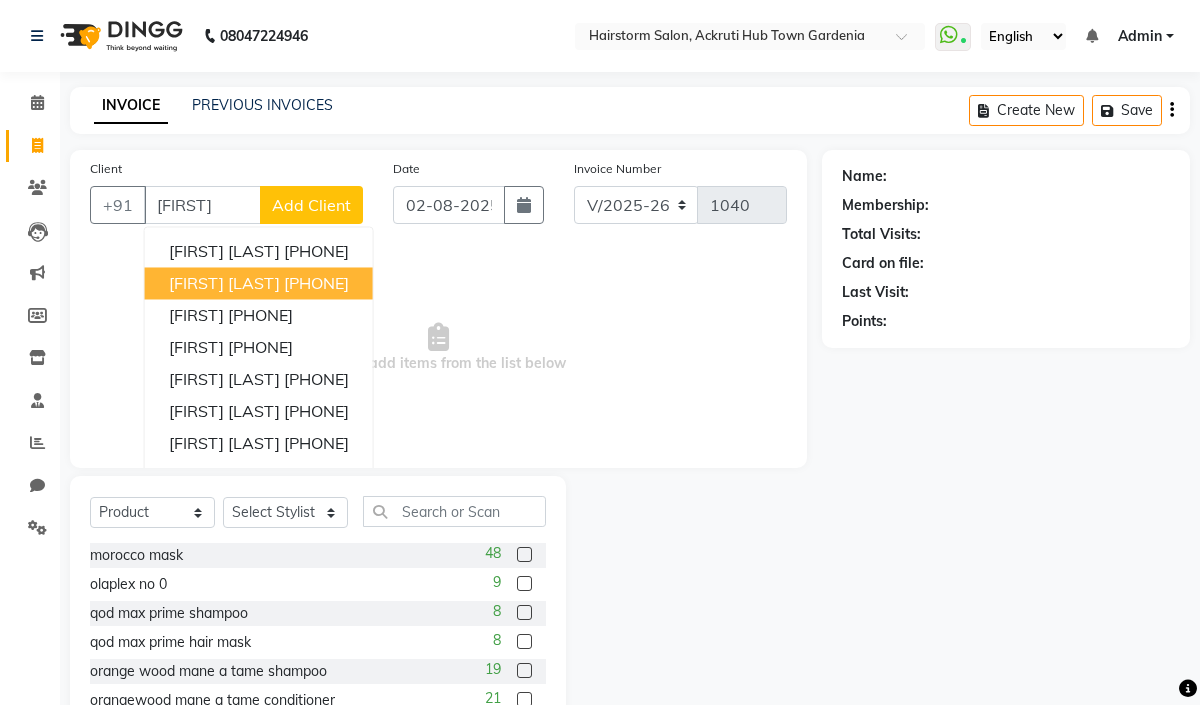click on "[PHONE]" at bounding box center [316, 283] 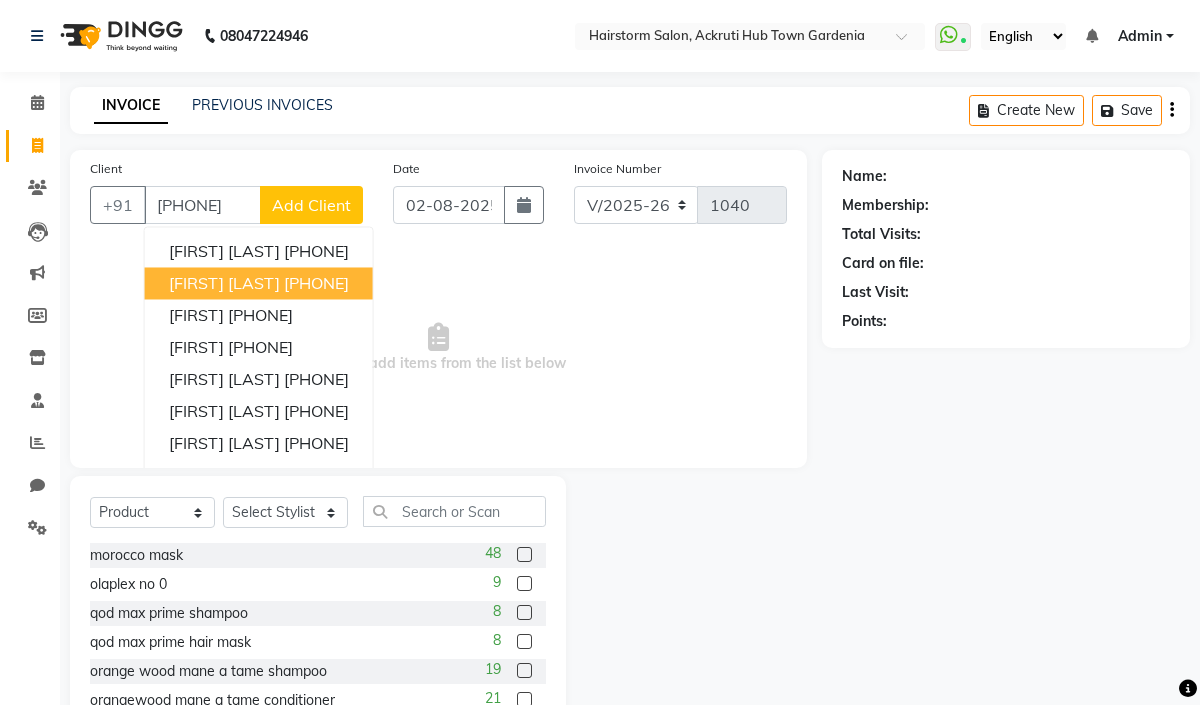 type on "[PHONE]" 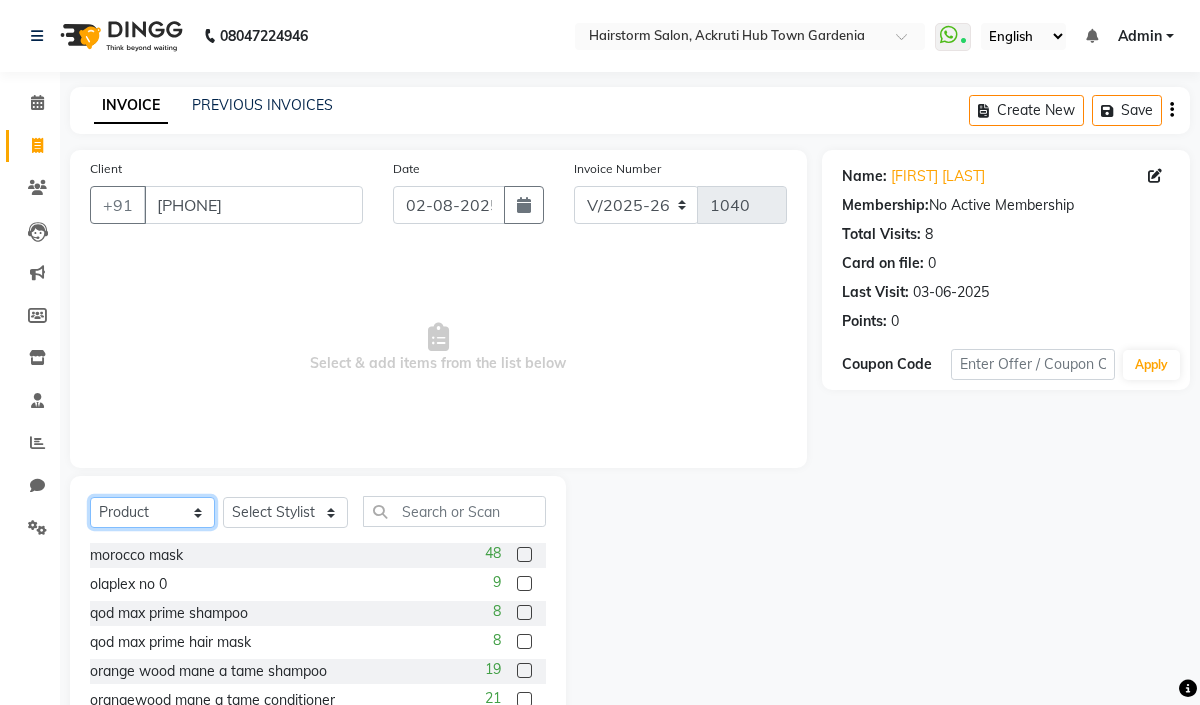 drag, startPoint x: 153, startPoint y: 512, endPoint x: 151, endPoint y: 501, distance: 11.18034 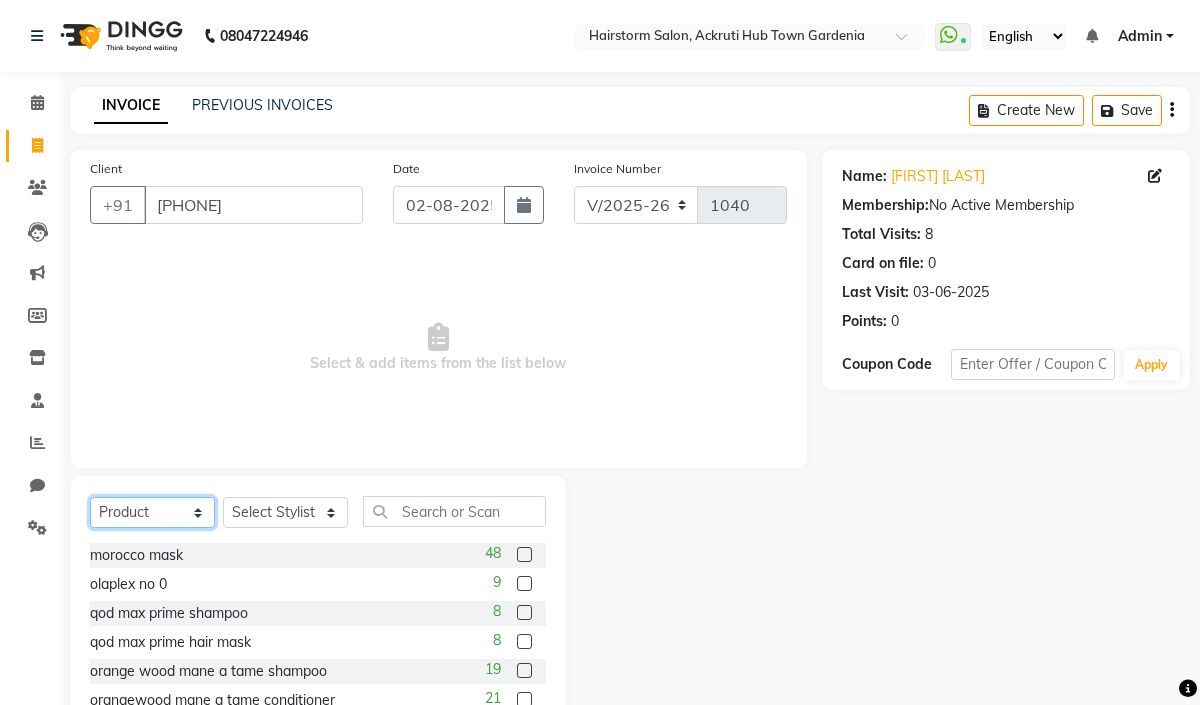 select on "service" 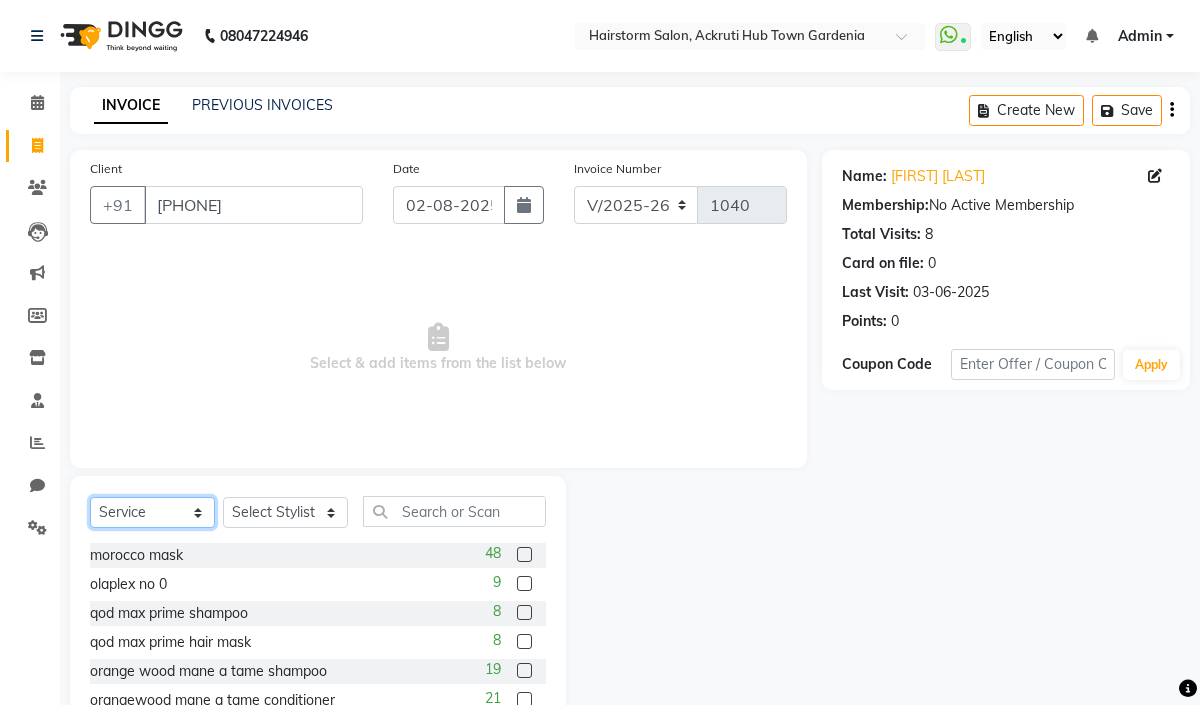 click on "Select  Service  Product  Membership  Package Voucher Prepaid Gift Card" 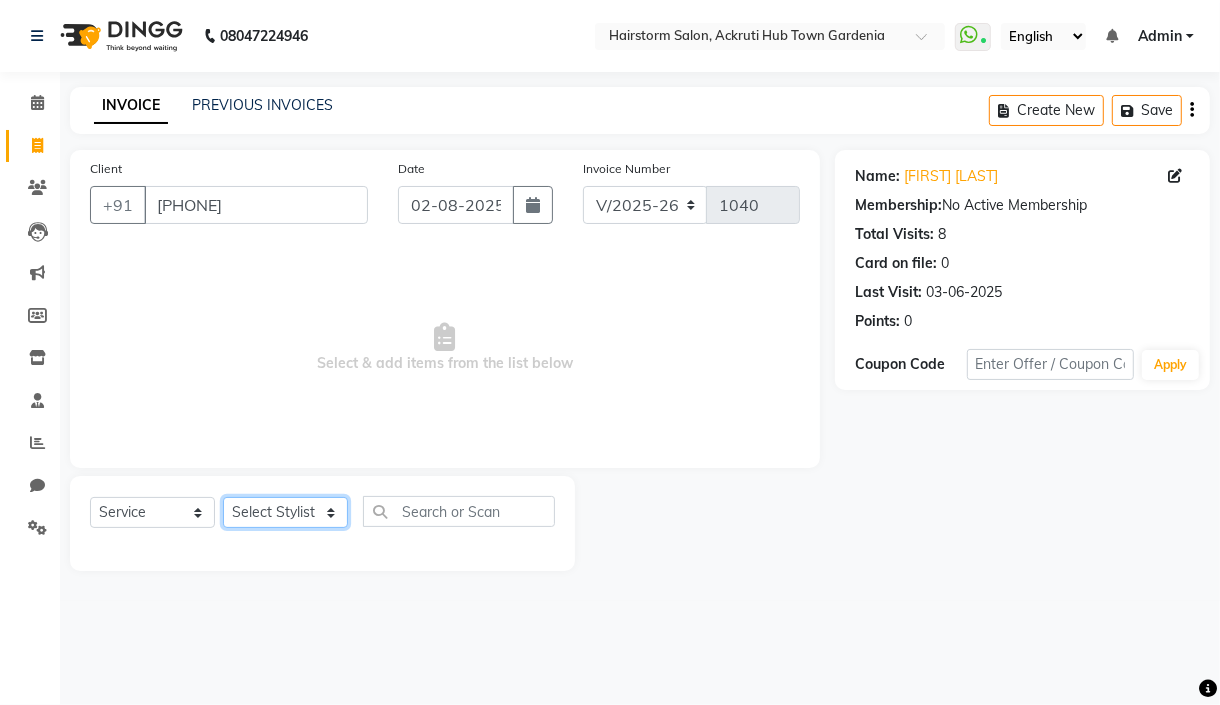 drag, startPoint x: 285, startPoint y: 514, endPoint x: 283, endPoint y: 502, distance: 12.165525 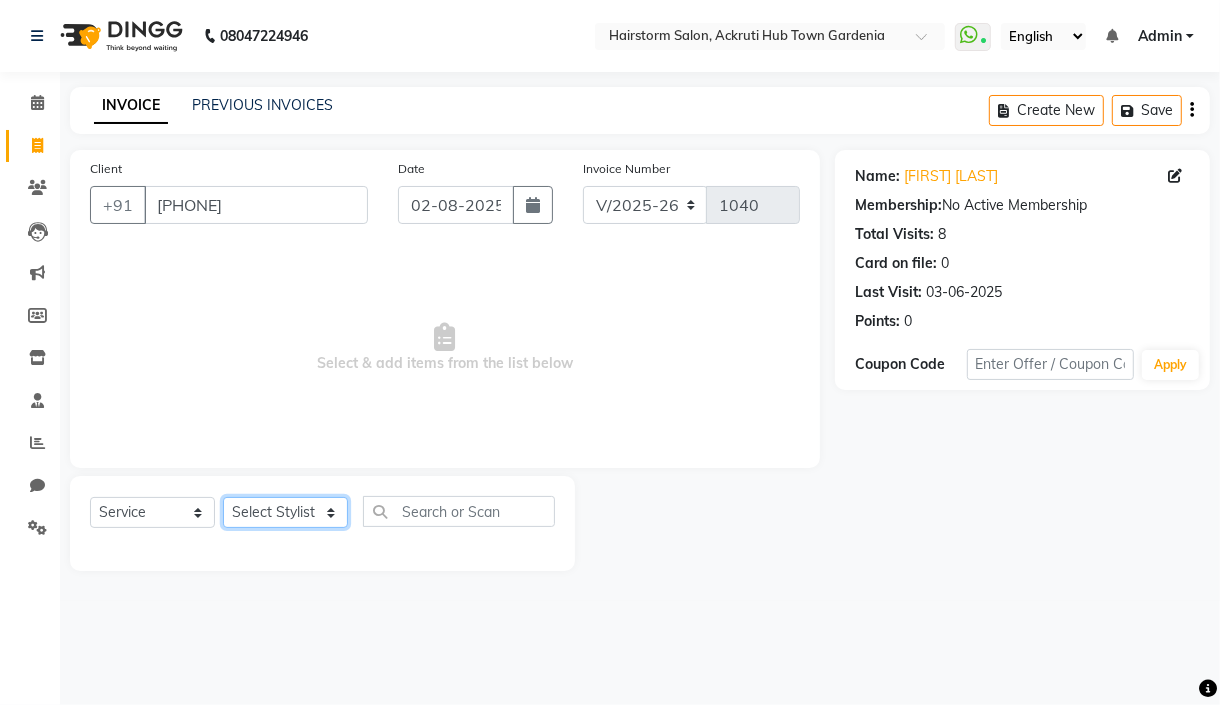 select on "71353" 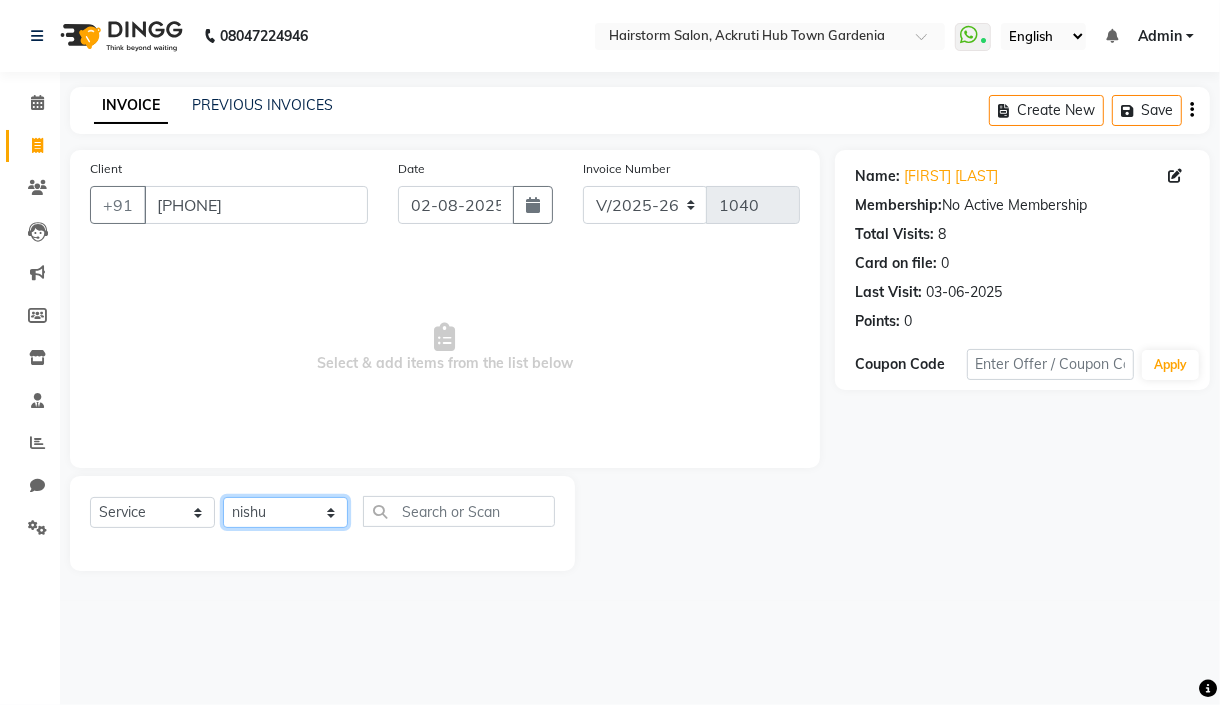 click on "Select Stylist [FIRST] [LAST] [FIRST] [FIRST] [FIRST] [FIRST] [FIRST] [FIRST] [FIRST]" 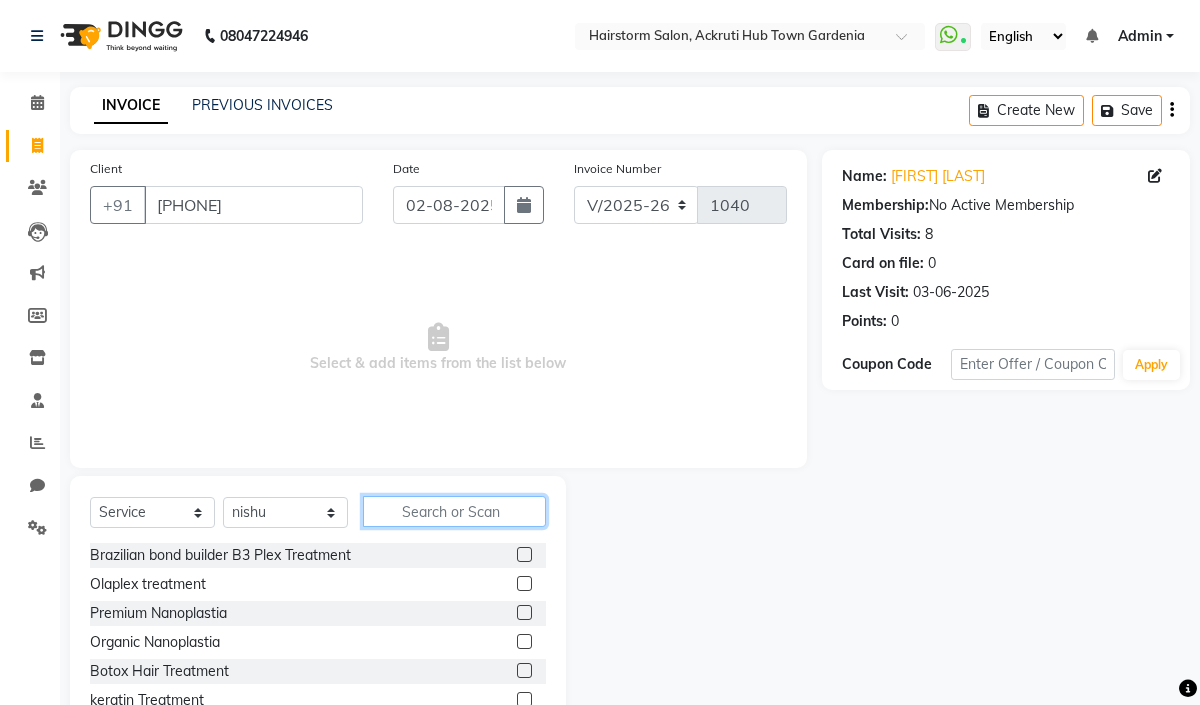 click 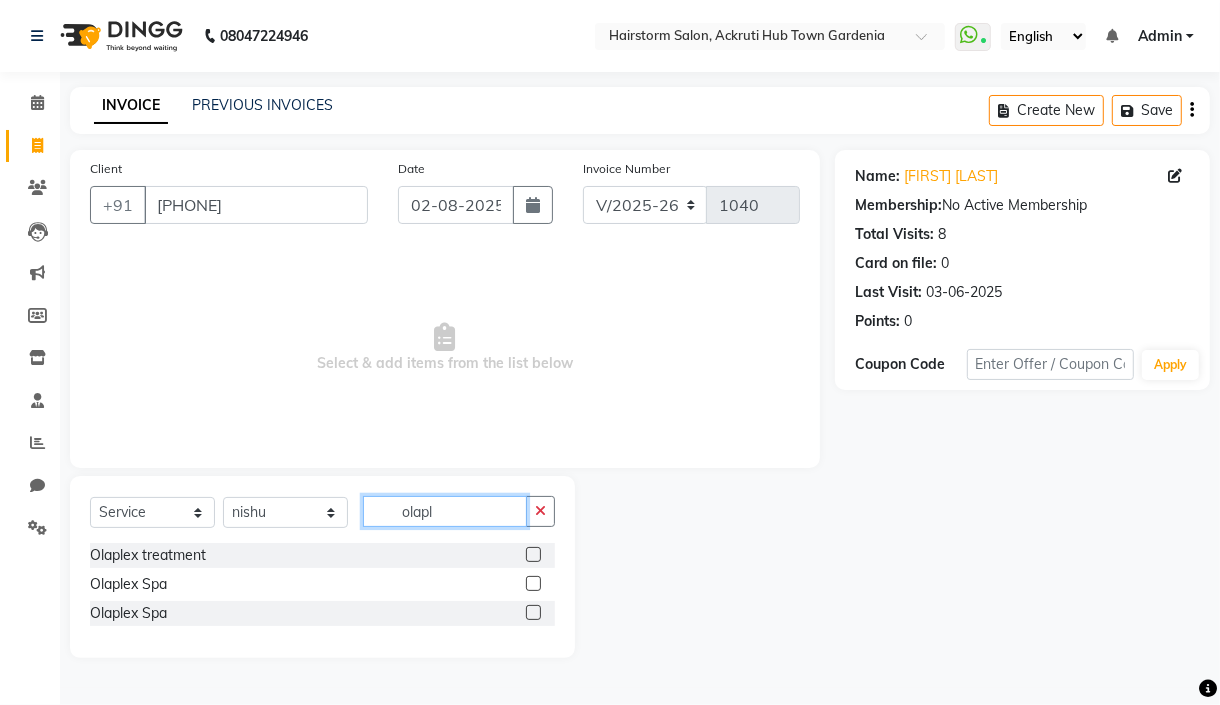 type on "olapl" 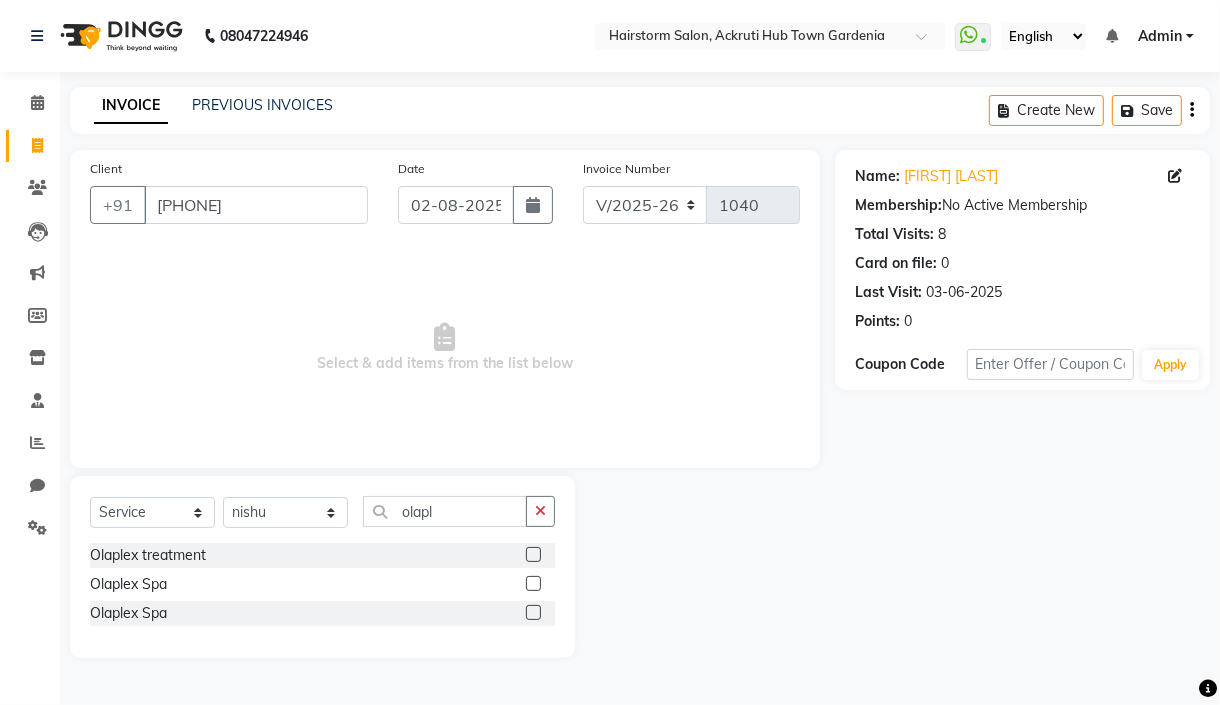 click 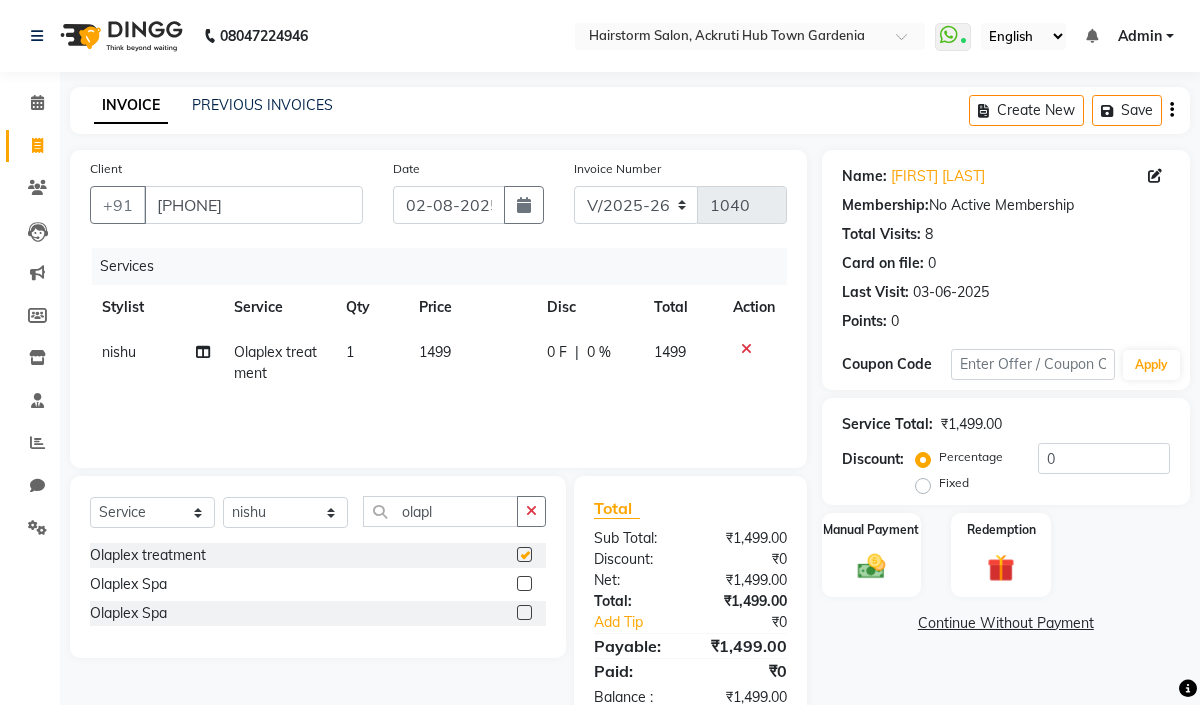 checkbox on "false" 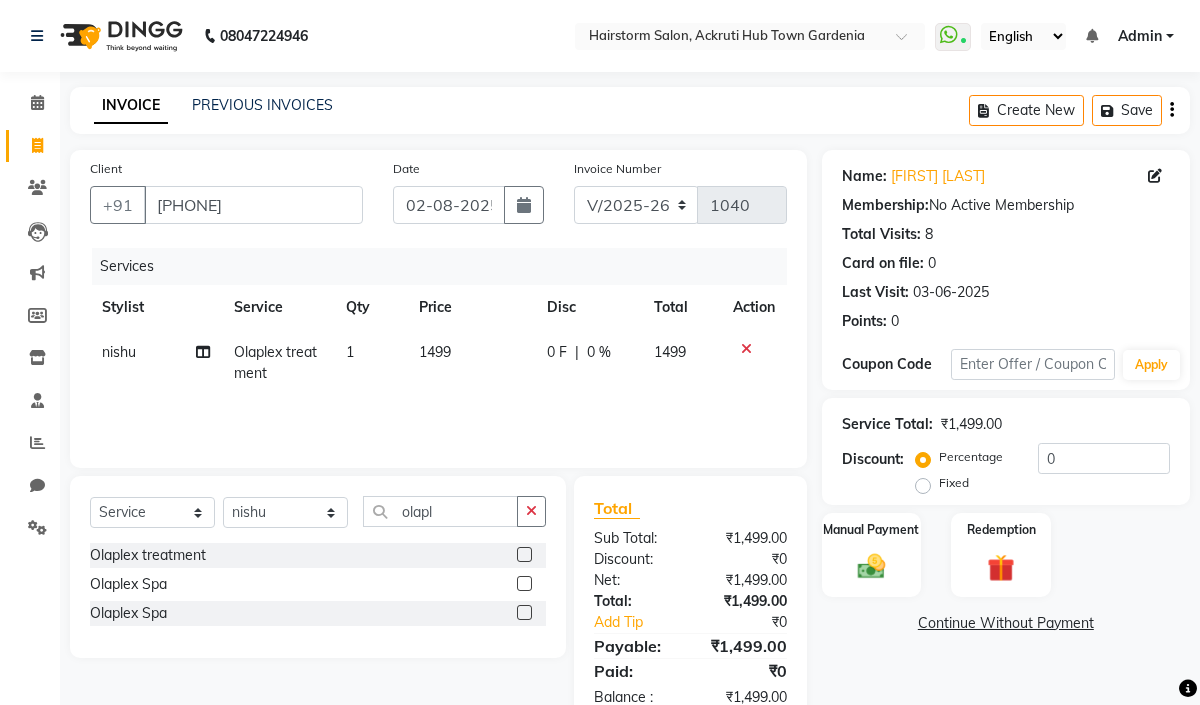 click on "1499" 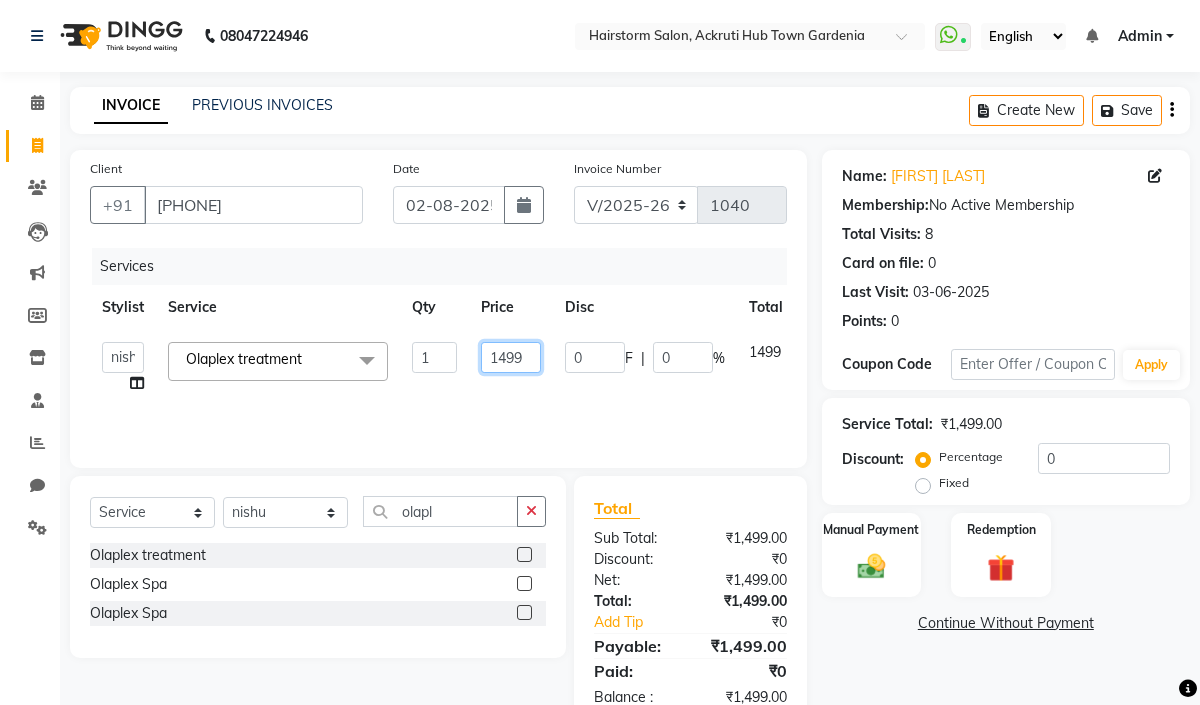 click on "1499" 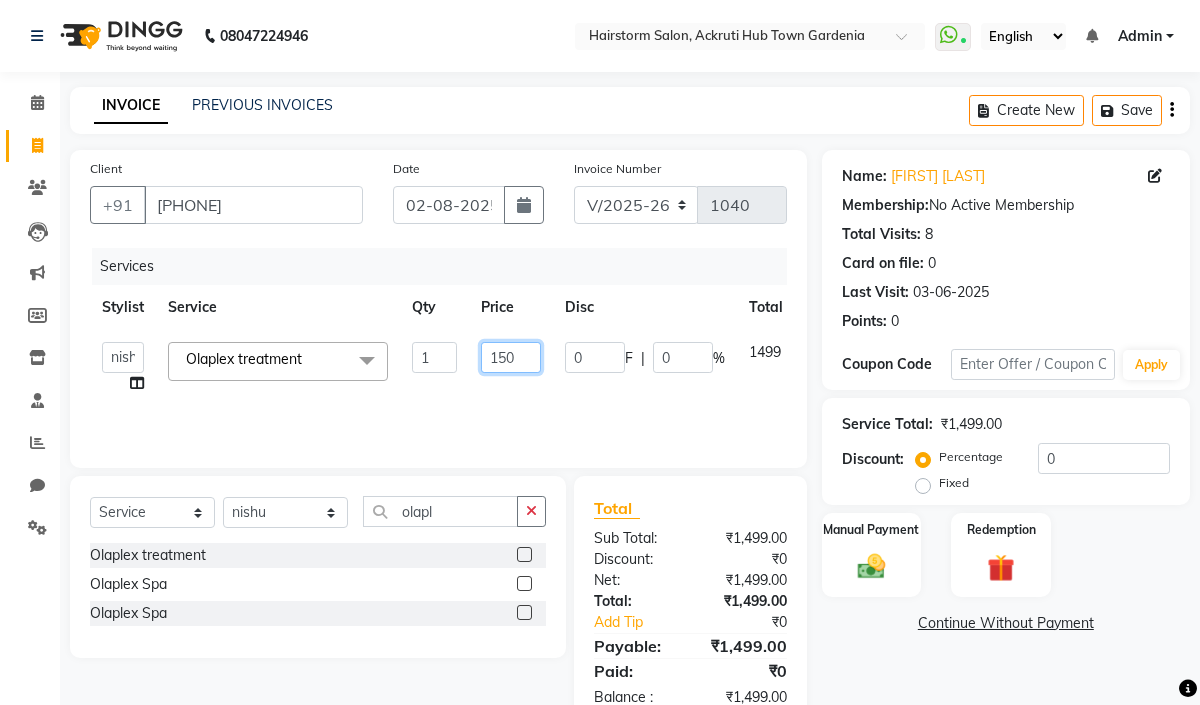 type on "1500" 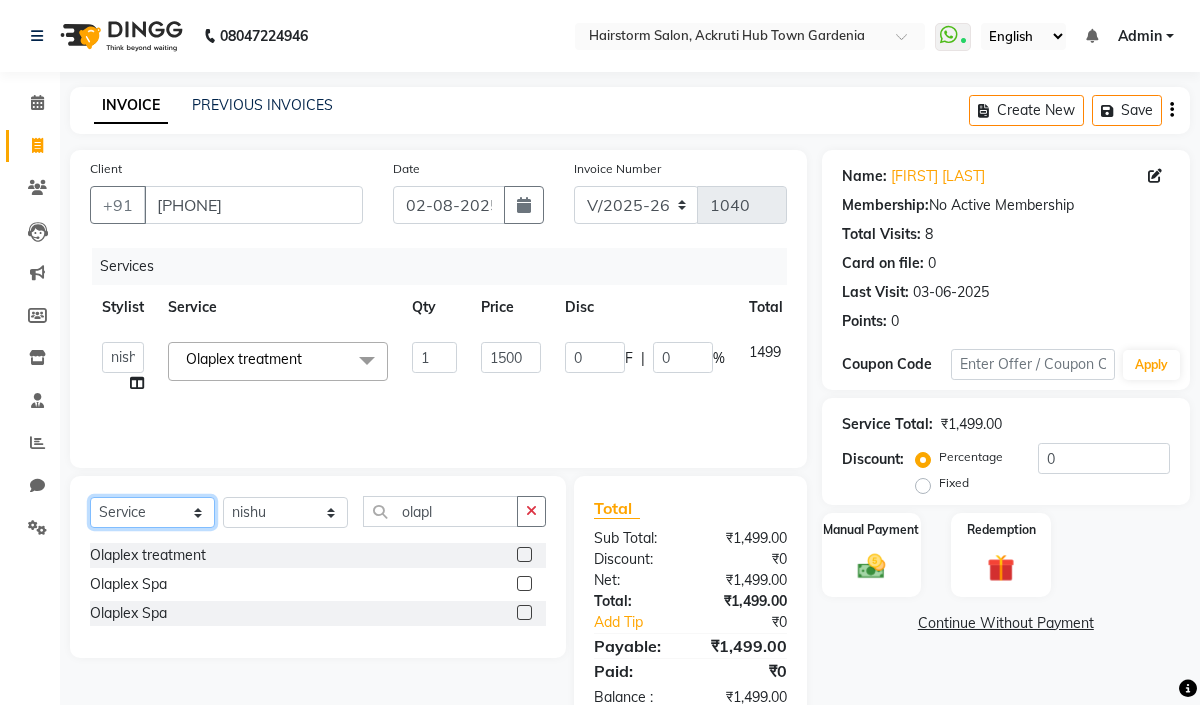 click on "Select  Service  Product  Membership  Package Voucher Prepaid Gift Card" 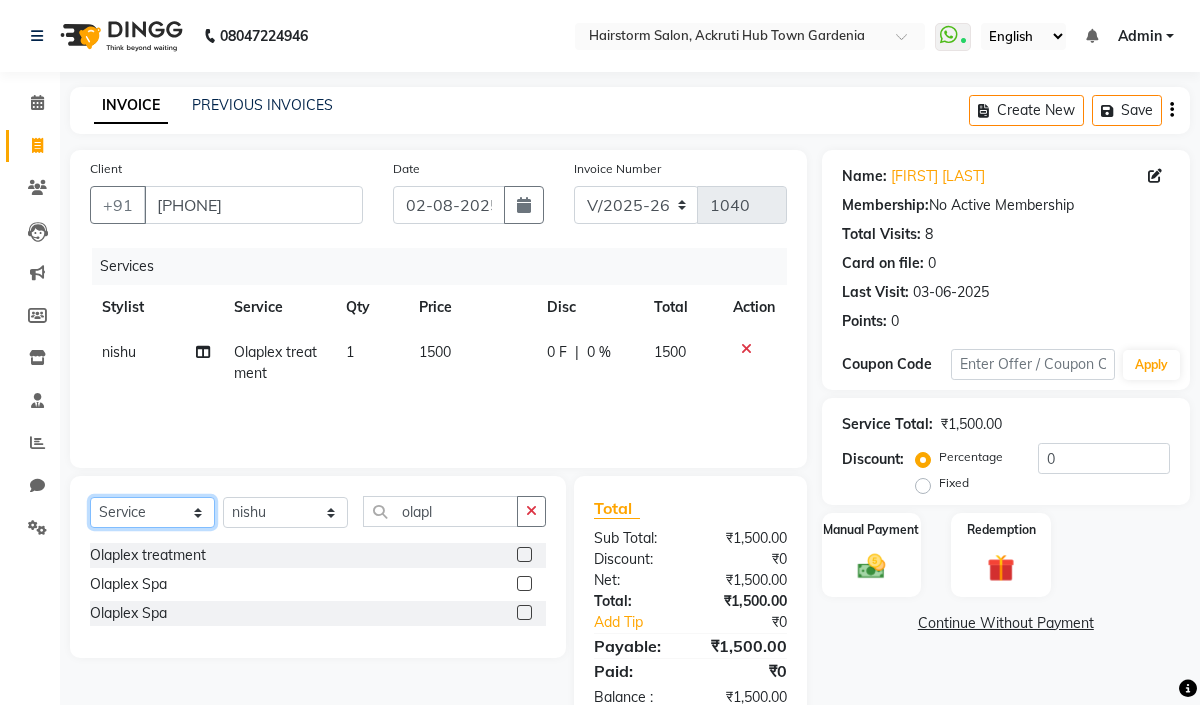 select on "product" 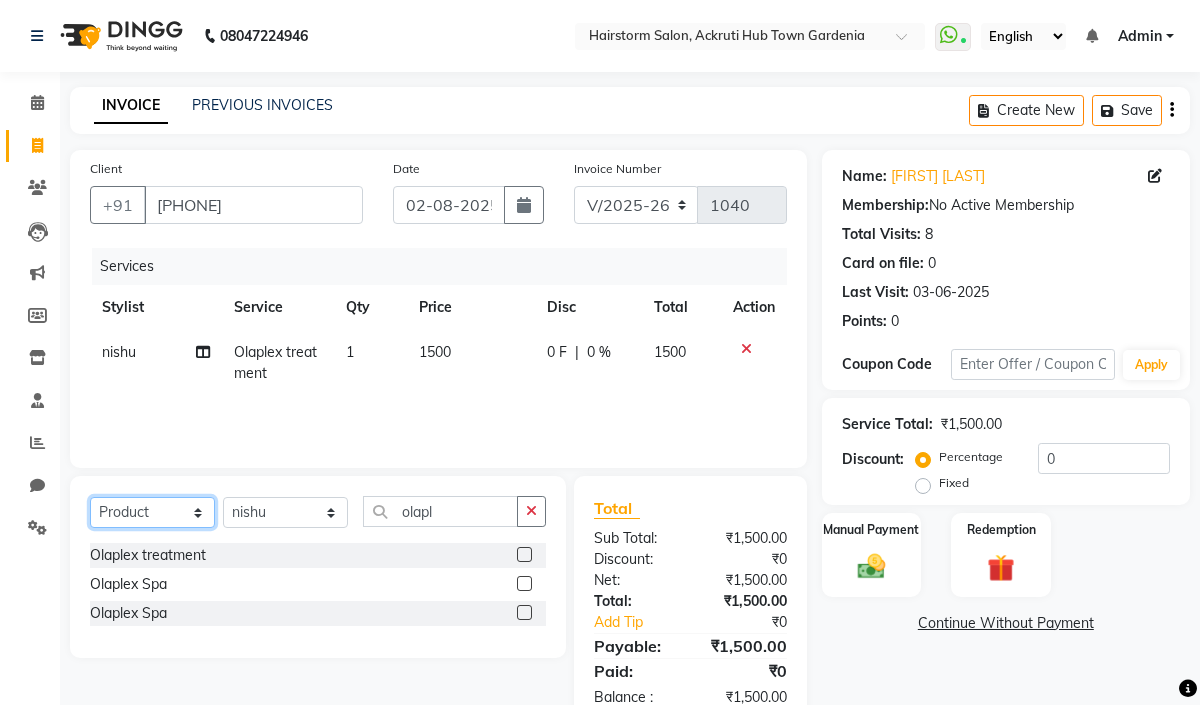click on "Select  Service  Product  Membership  Package Voucher Prepaid Gift Card" 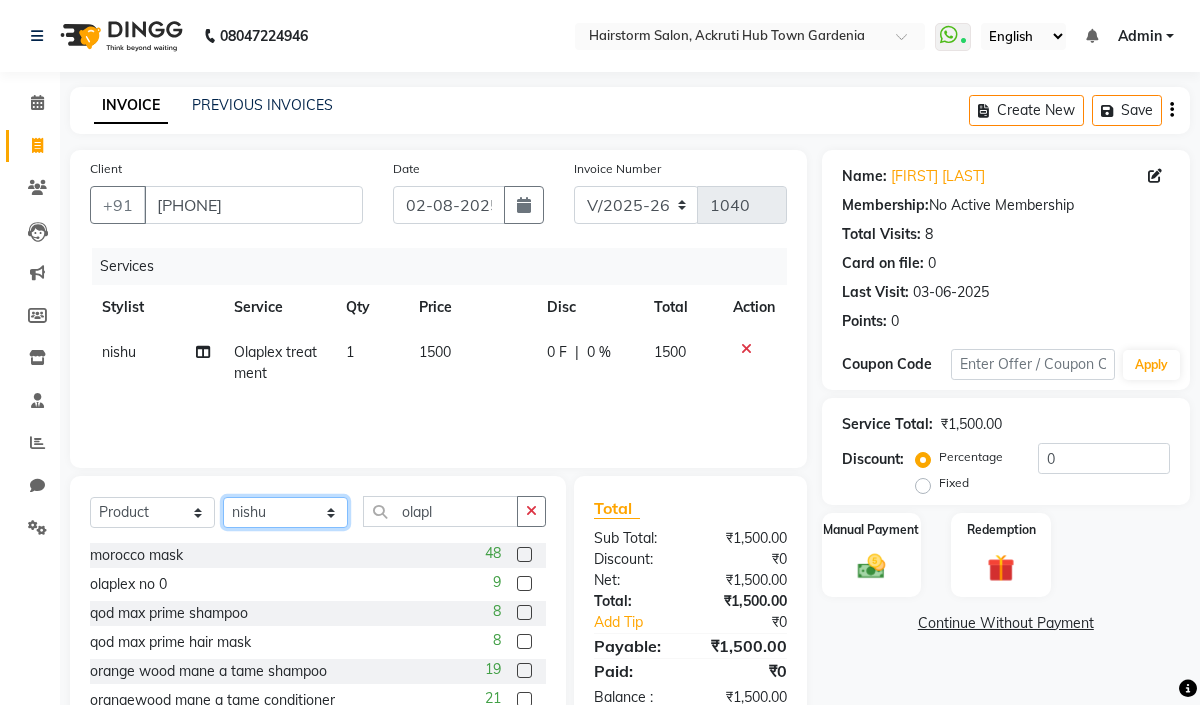 click on "Select Stylist [FIRST] [LAST] [FIRST] [FIRST] [FIRST] [FIRST] [FIRST] [FIRST] [FIRST]" 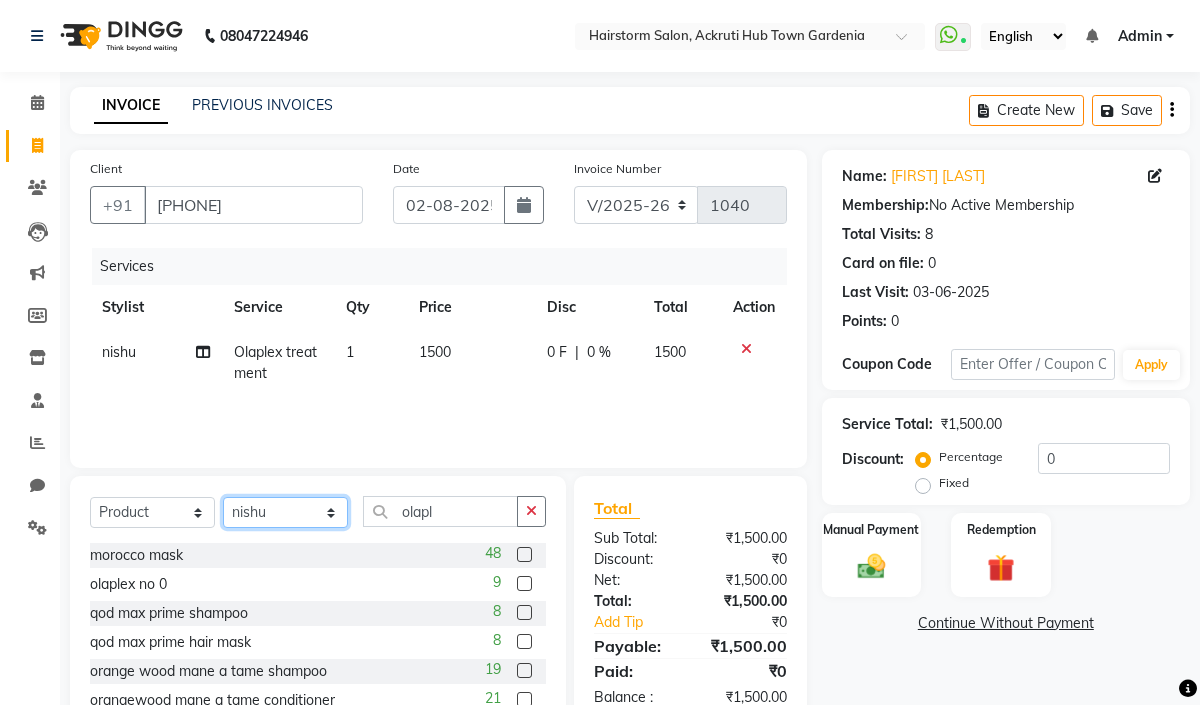 select on "59939" 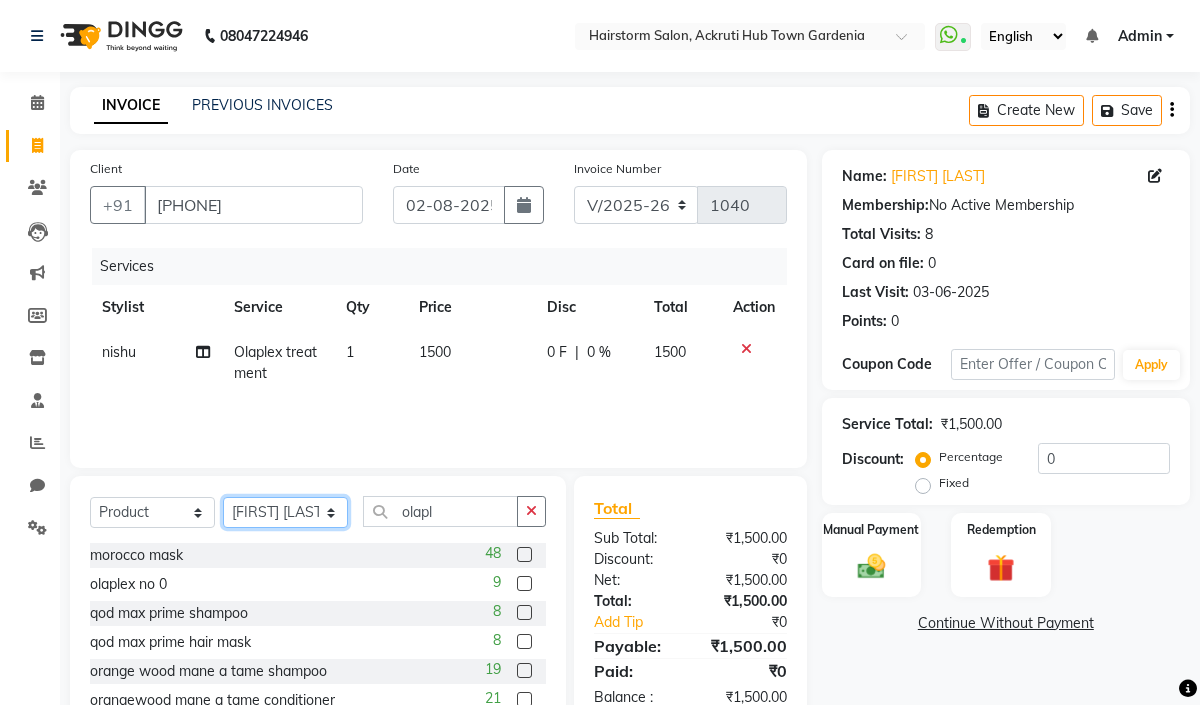 click on "Select Stylist [FIRST] [LAST] [FIRST] [FIRST] [FIRST] [FIRST] [FIRST] [FIRST] [FIRST]" 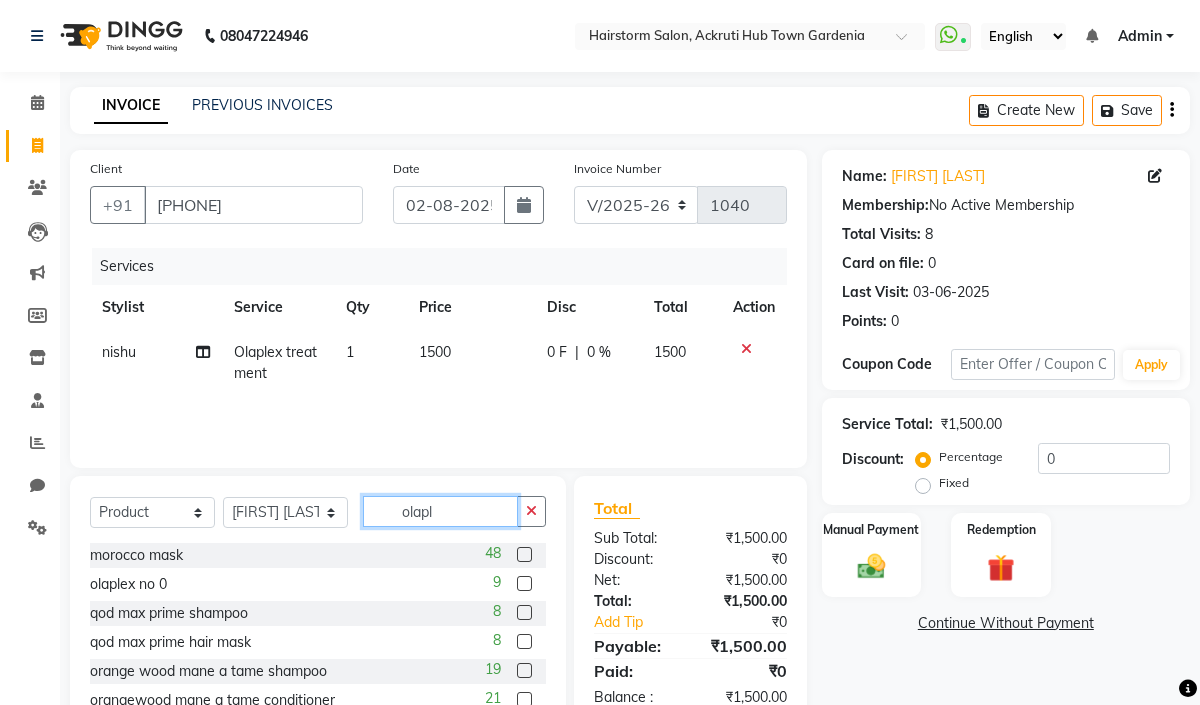 click on "olapl" 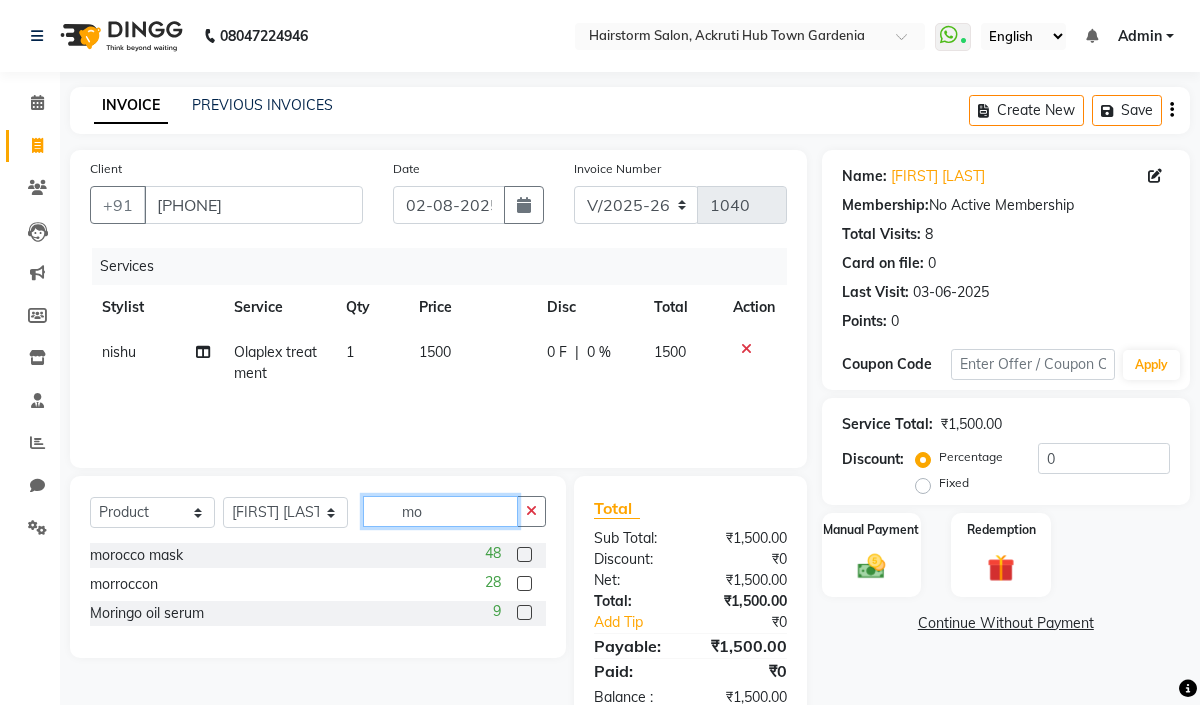 type on "mo" 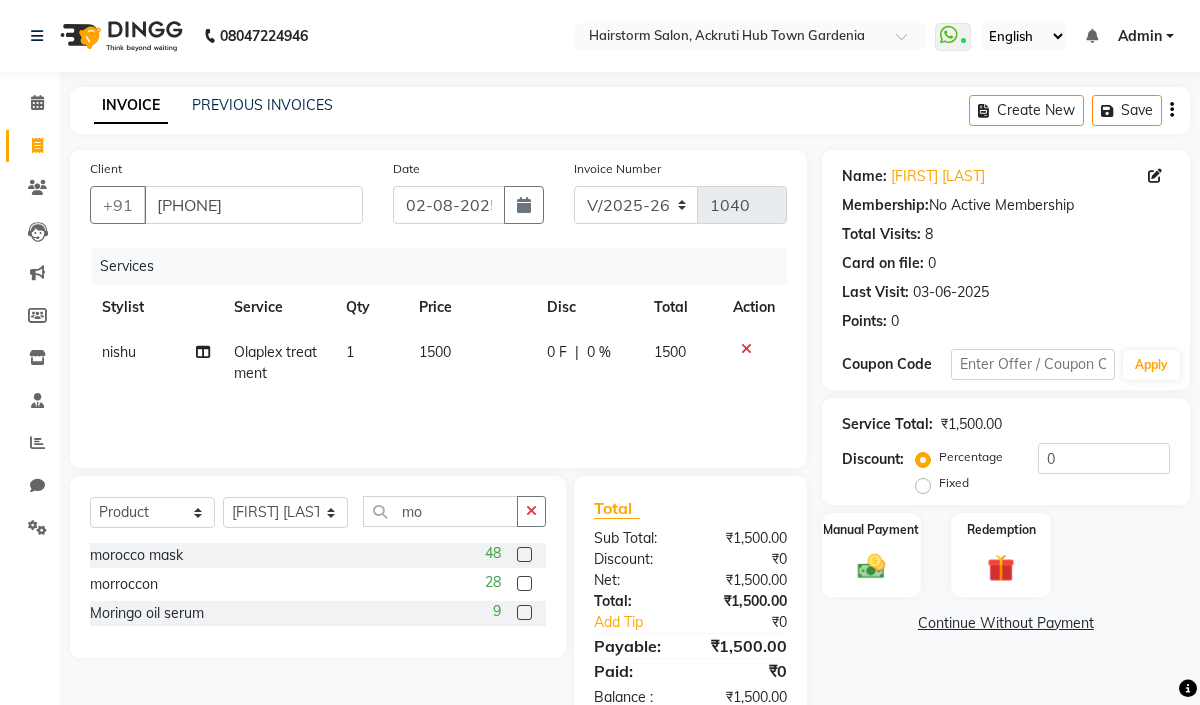 click 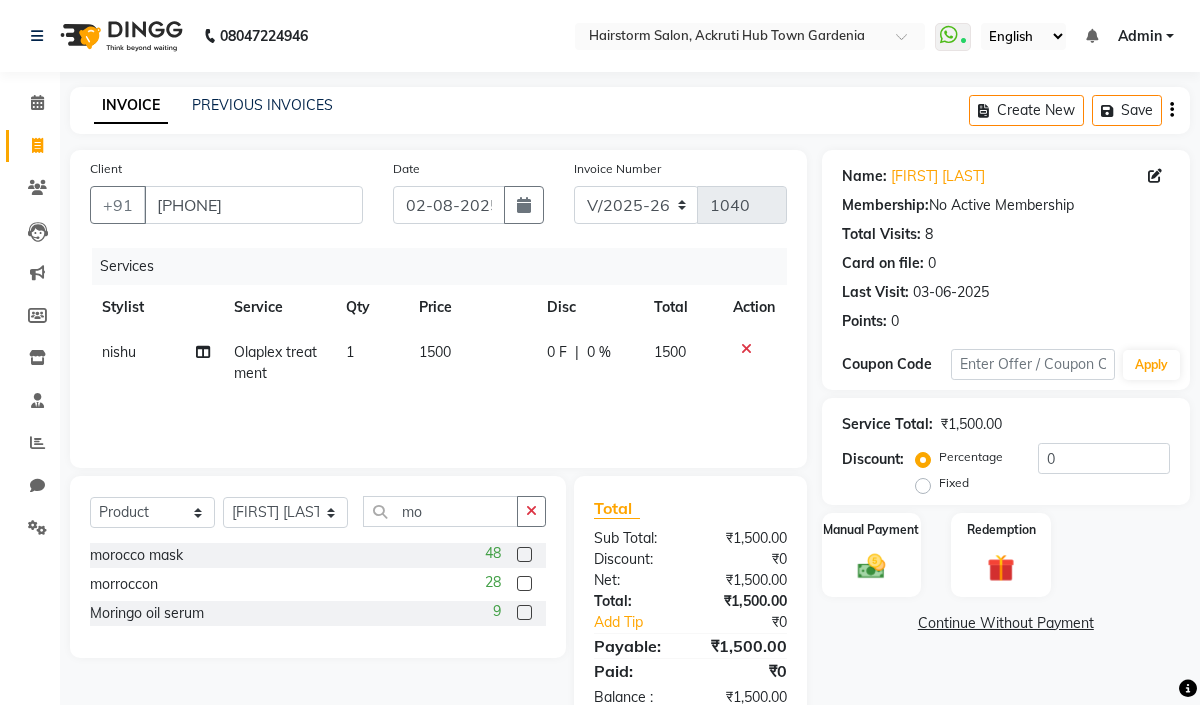 click at bounding box center [523, 613] 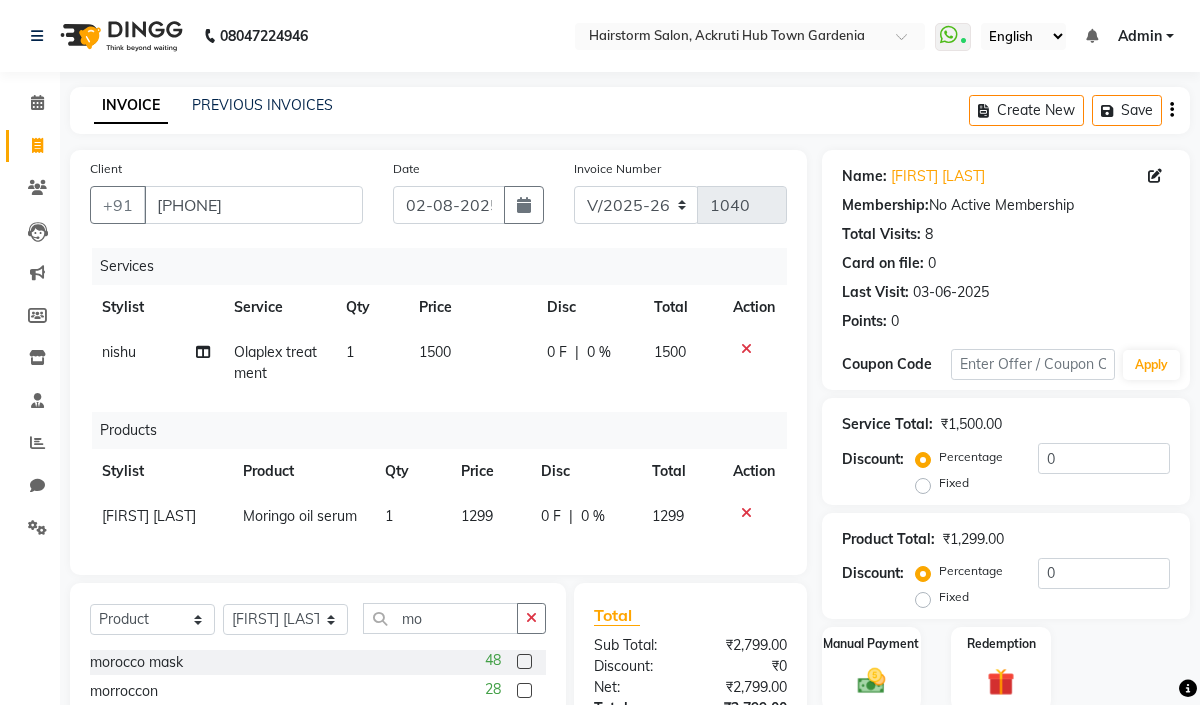 checkbox on "false" 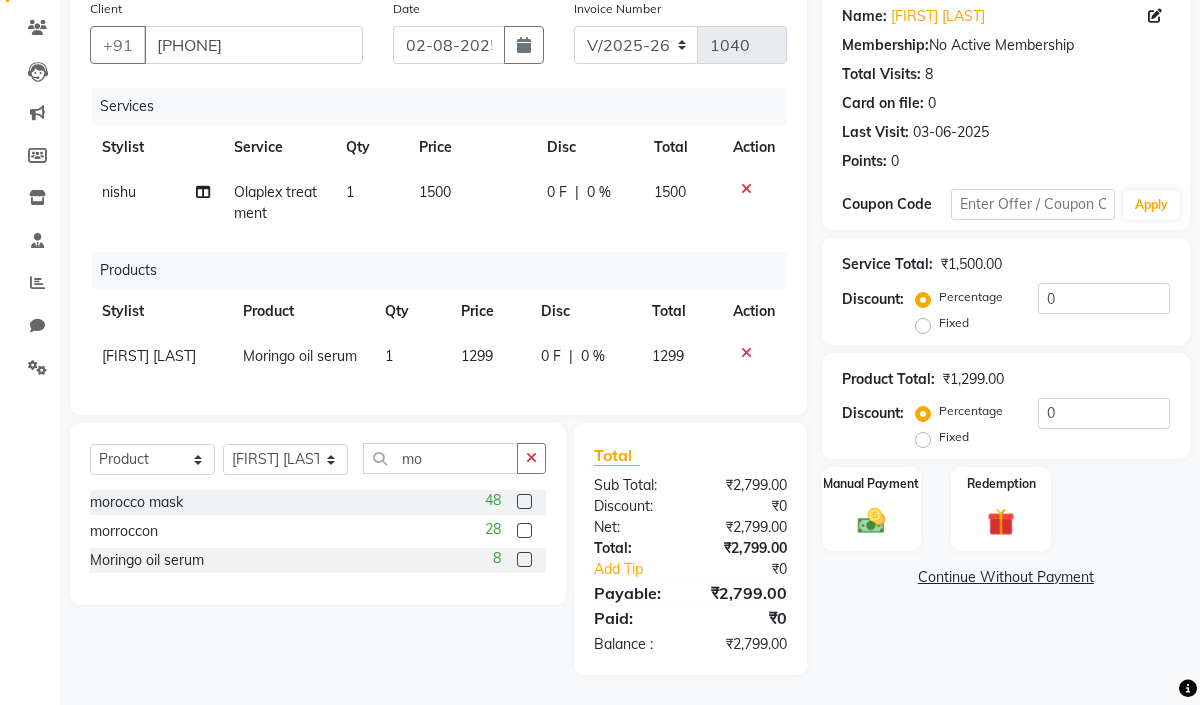 scroll, scrollTop: 179, scrollLeft: 0, axis: vertical 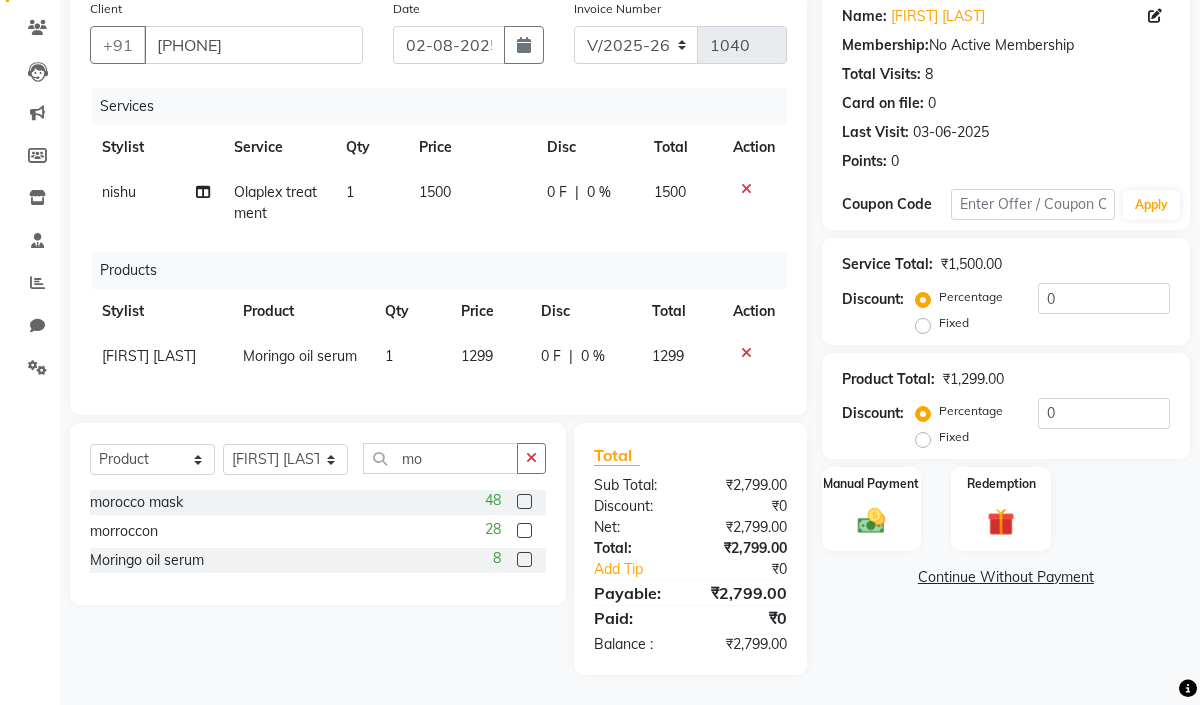 click on "1299" 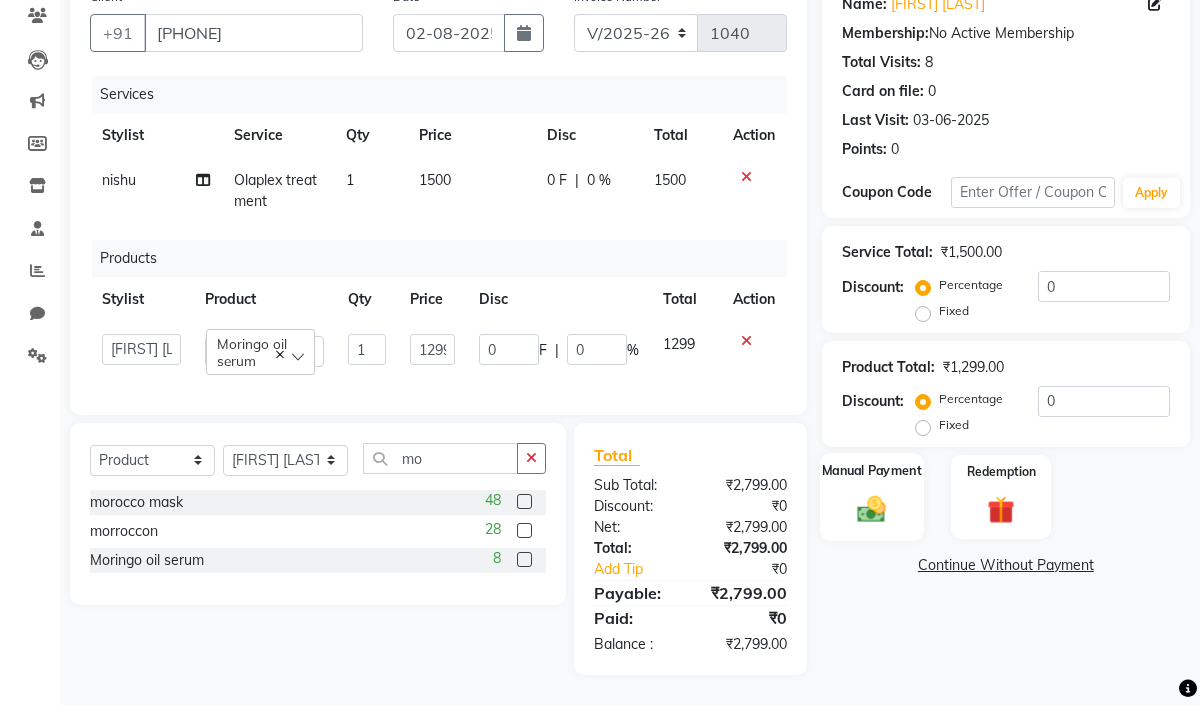 click on "Manual Payment" 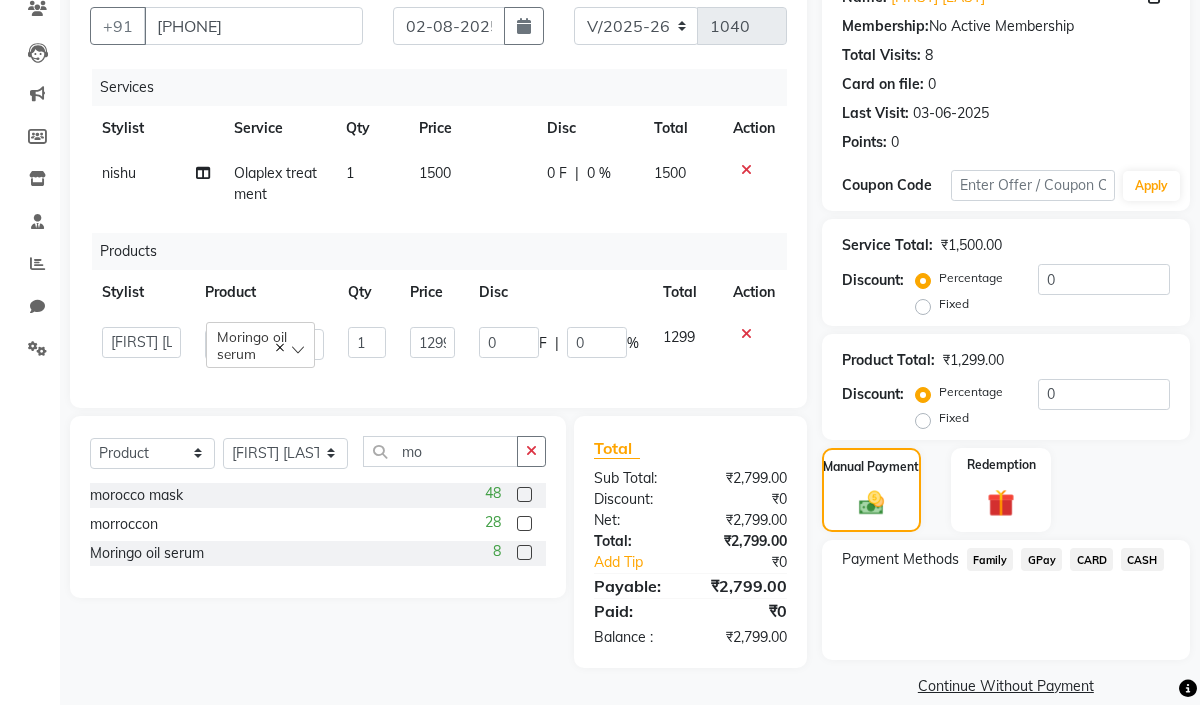 click on "GPay" 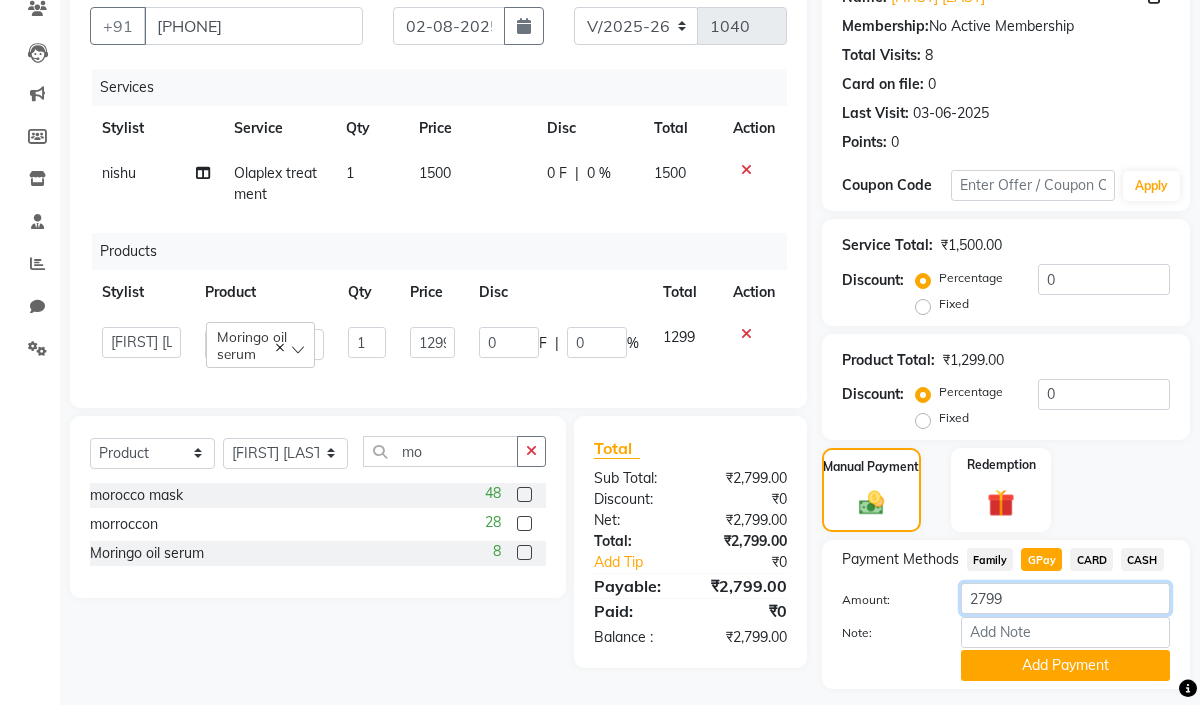 click on "2799" 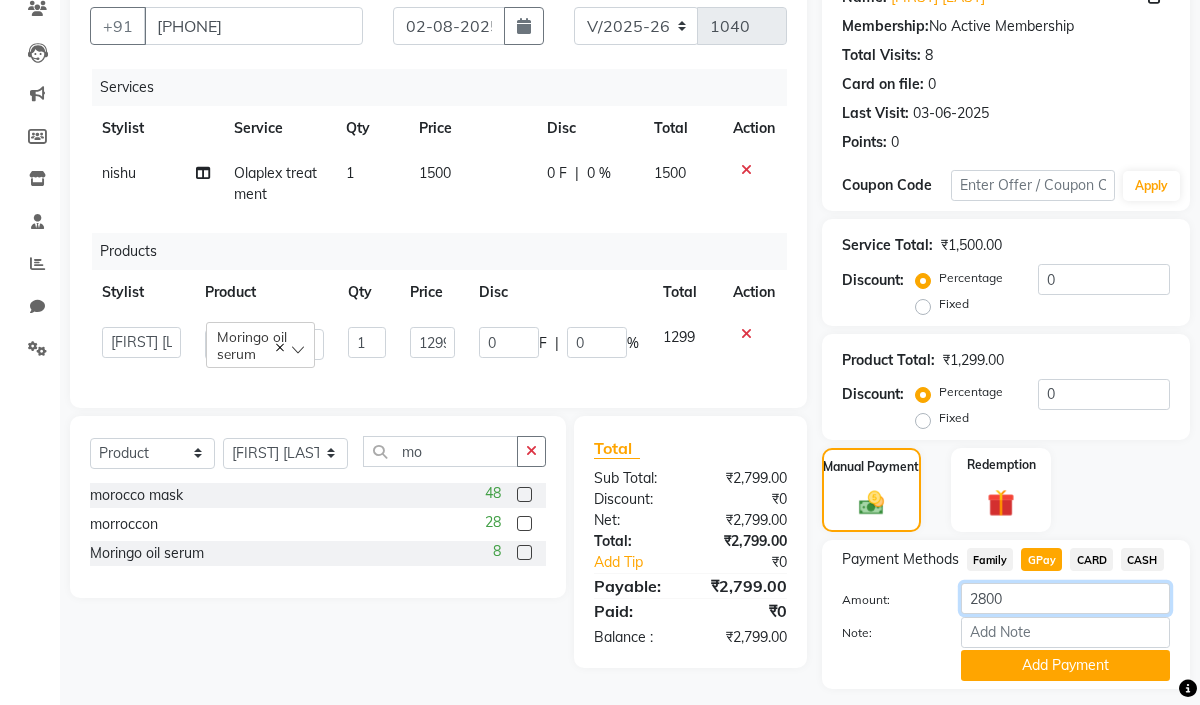 type on "2800" 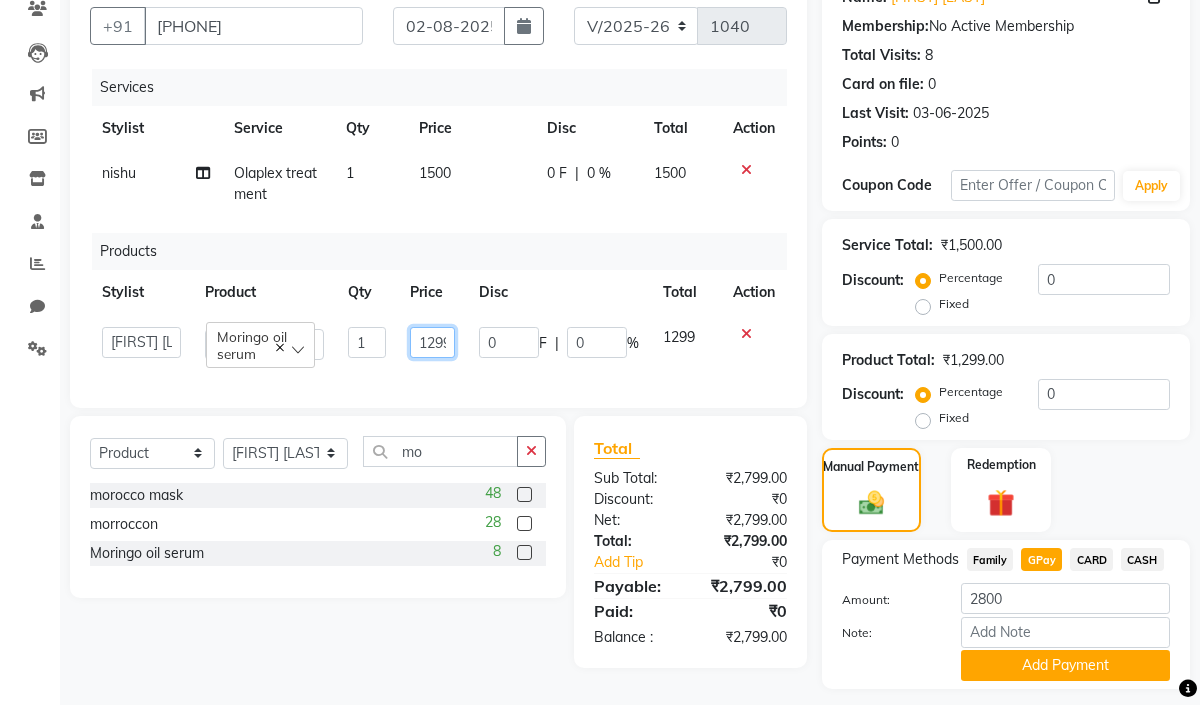 click on "1299" 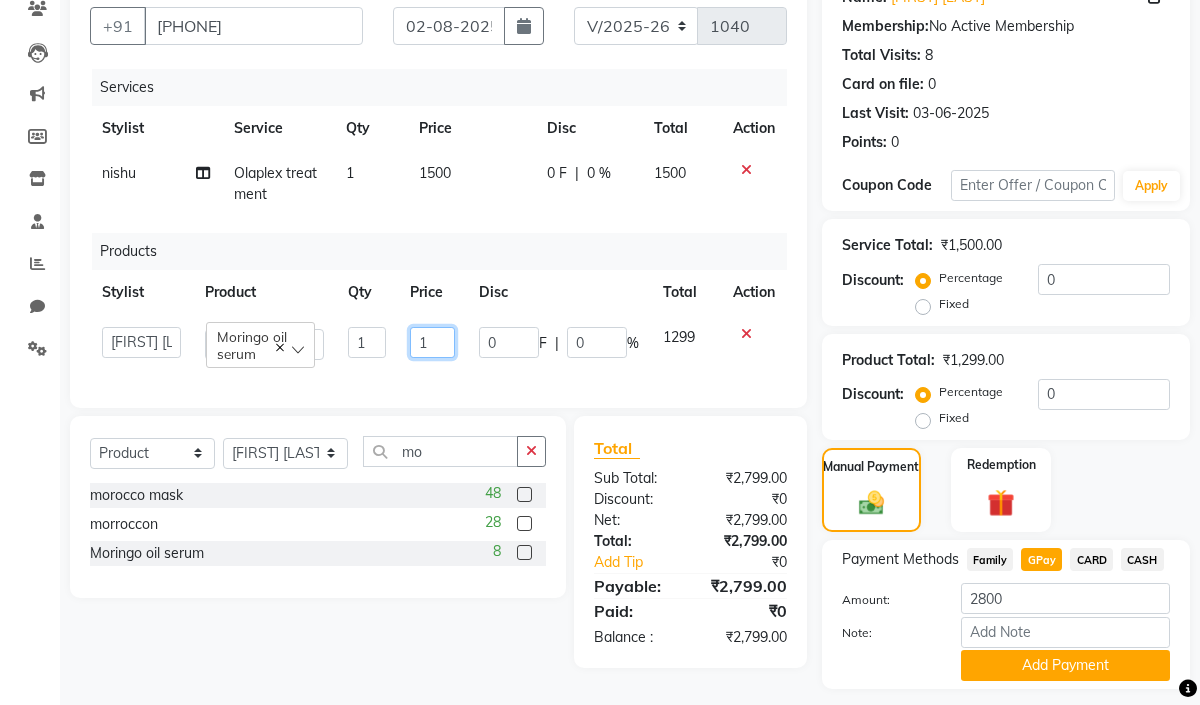 scroll, scrollTop: 0, scrollLeft: 0, axis: both 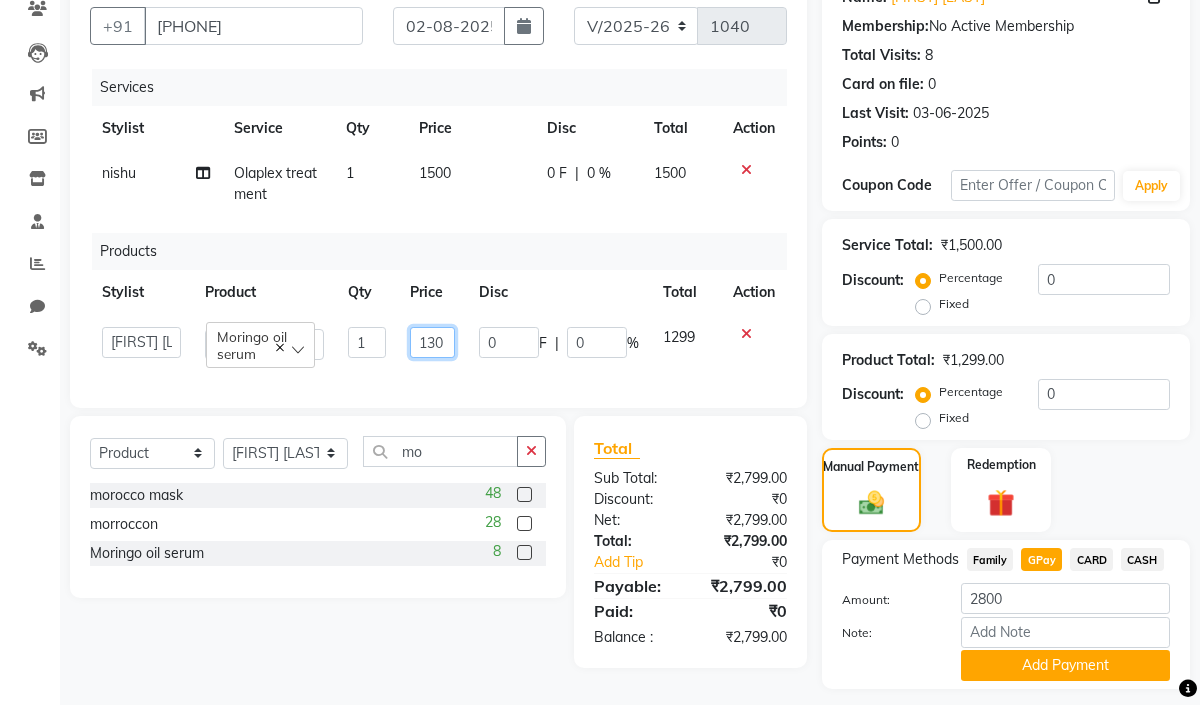 type on "1300" 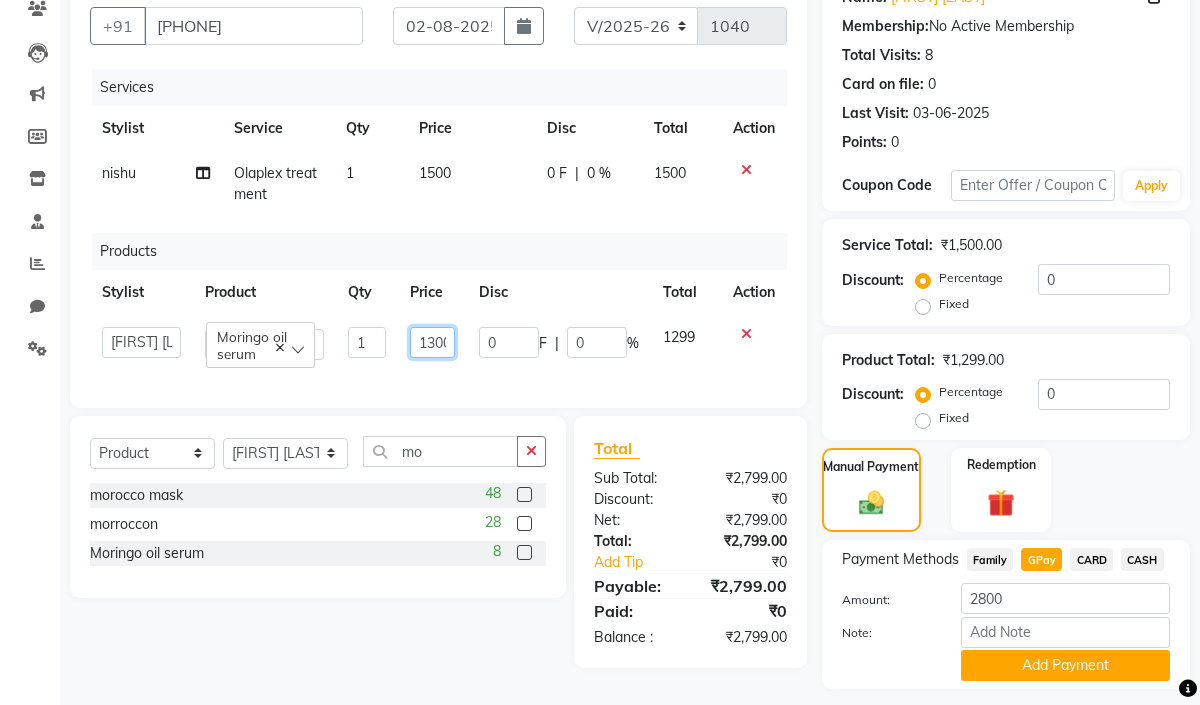 scroll, scrollTop: 0, scrollLeft: 7, axis: horizontal 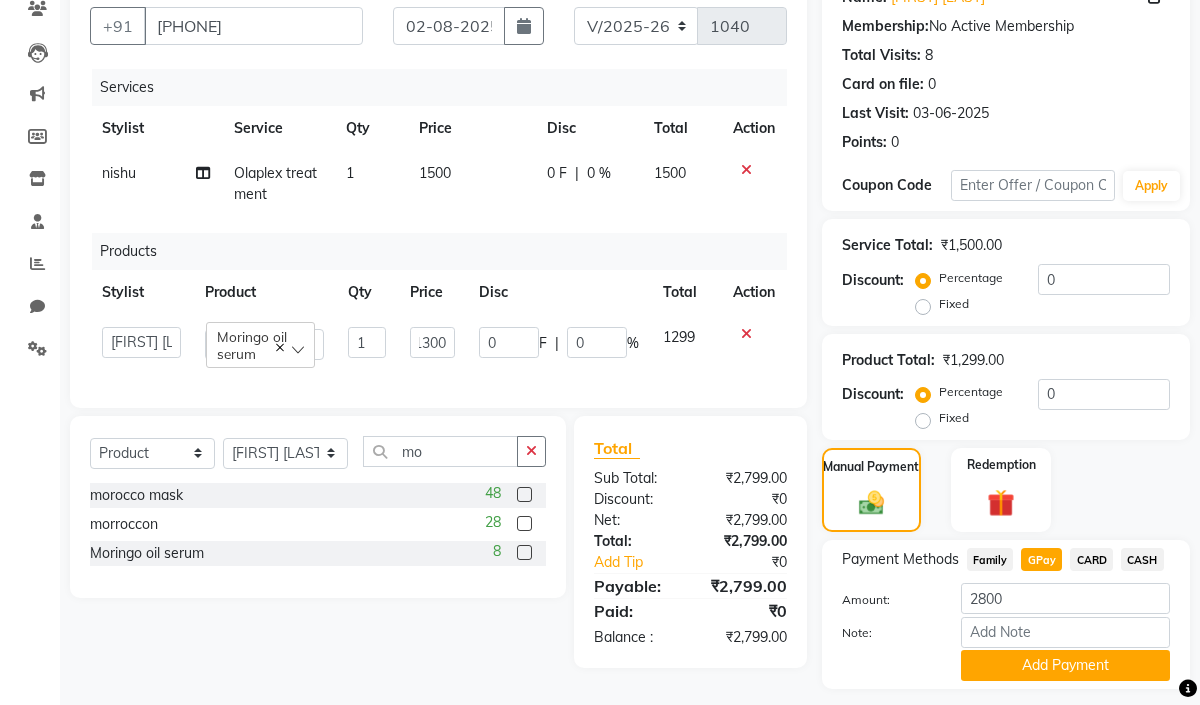 click on "Services Stylist Service Qty Price Disc Total Action nishu Olaplex treatment 1 1500 0 F | 0 % 1500 Products Stylist Product Qty Price Disc Total Action [FIRST] [LAST] [FIRST] [FIRST] [FIRST] [FIRST] [FIRST] [FIRST] [FIRST] nishu sarika parmar Moringo oil serum 1 1300 0 F | 0 % 1299" 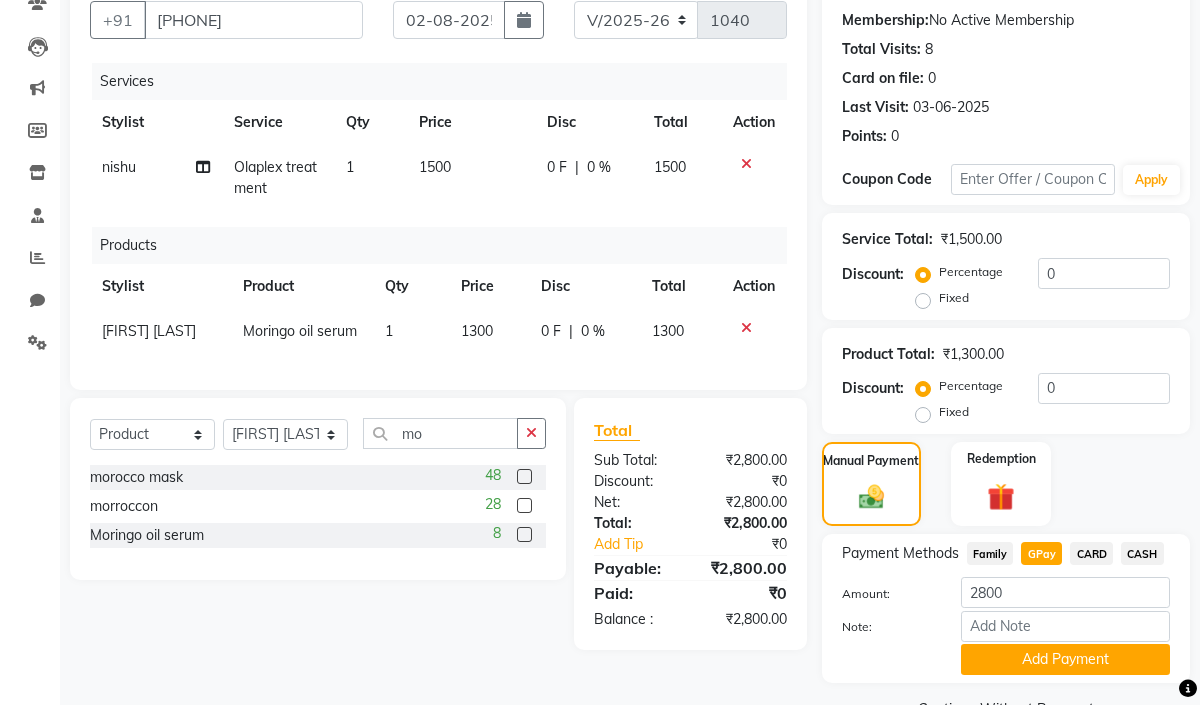 scroll, scrollTop: 235, scrollLeft: 0, axis: vertical 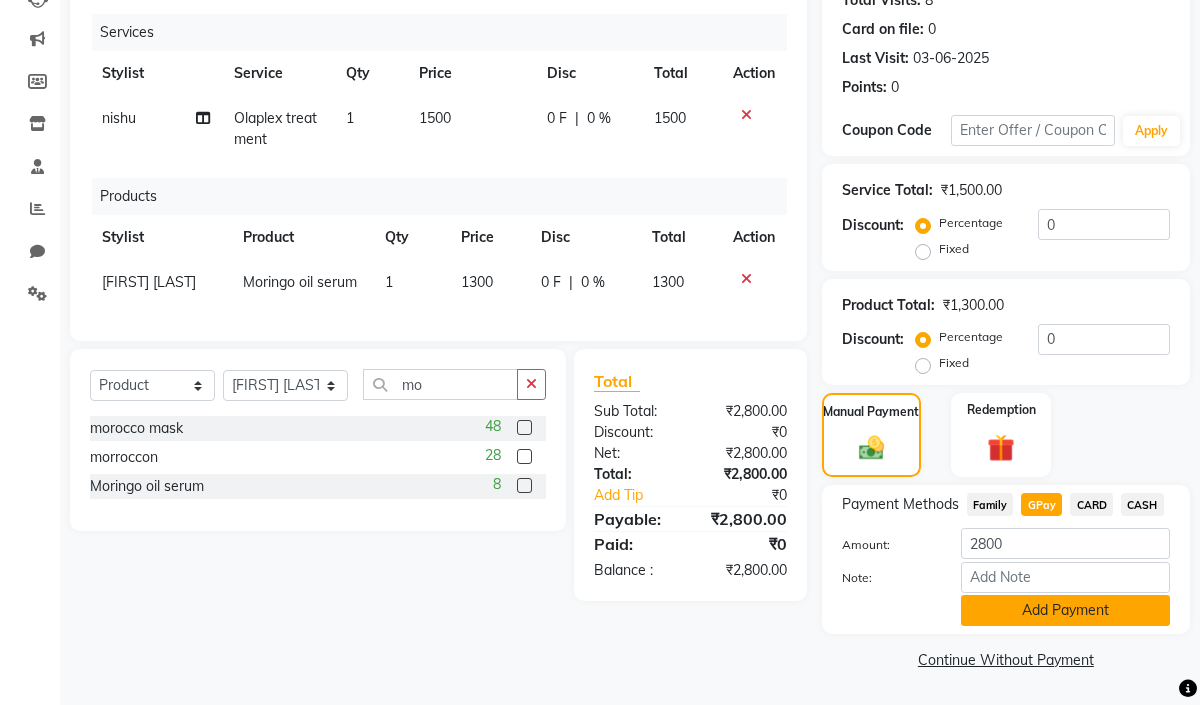 click on "Add Payment" 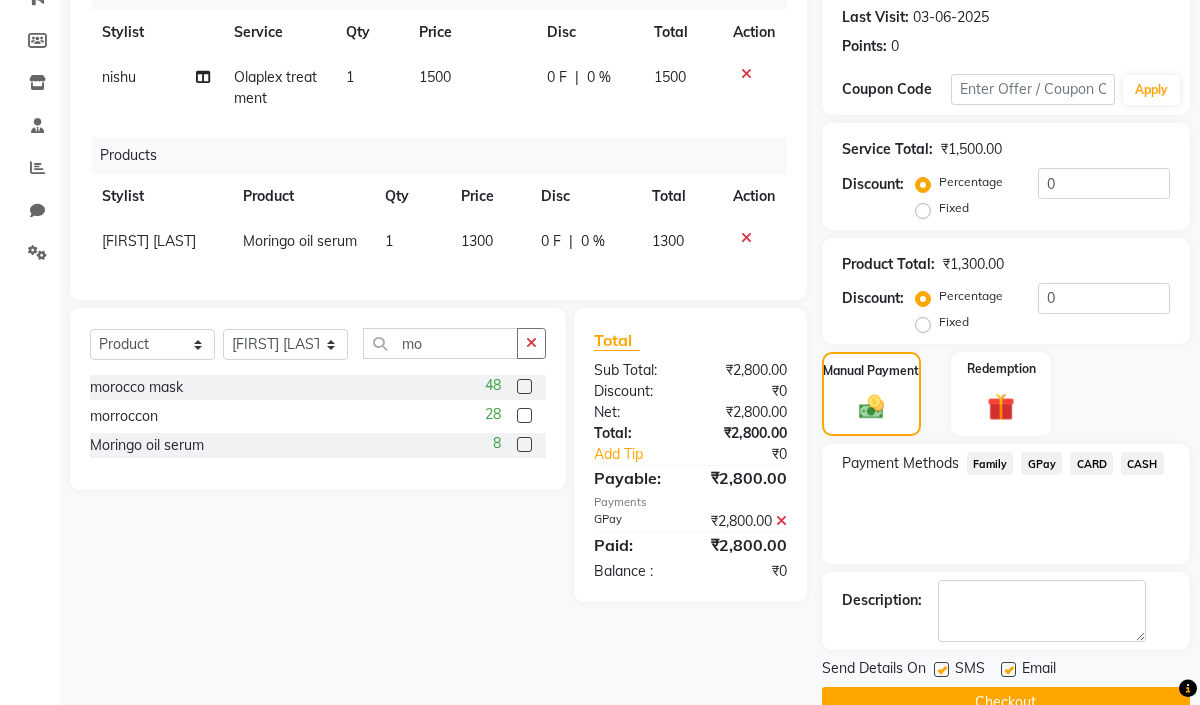 scroll, scrollTop: 319, scrollLeft: 0, axis: vertical 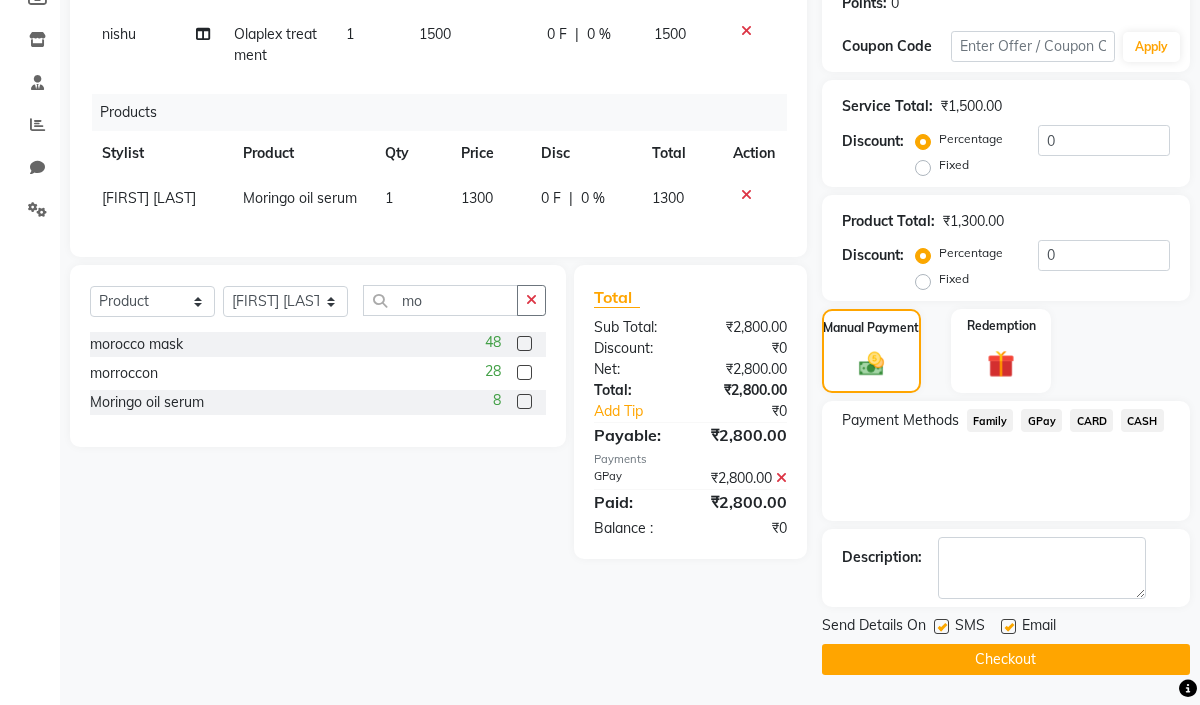click 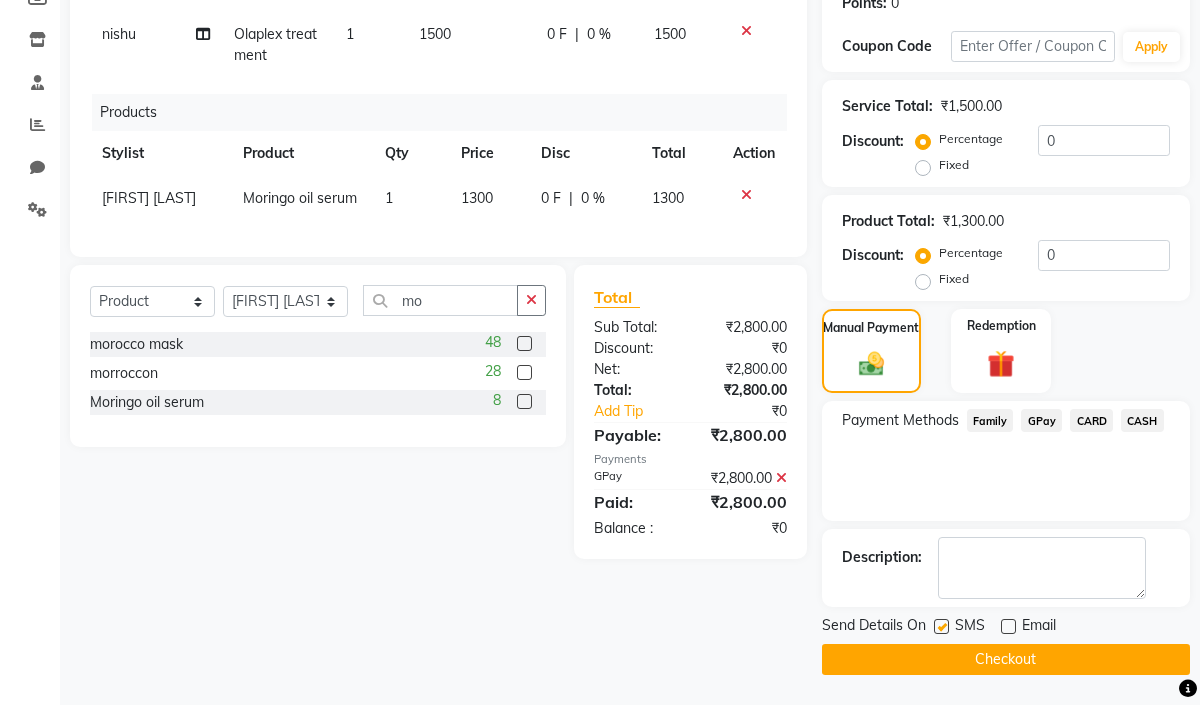 click on "Checkout" 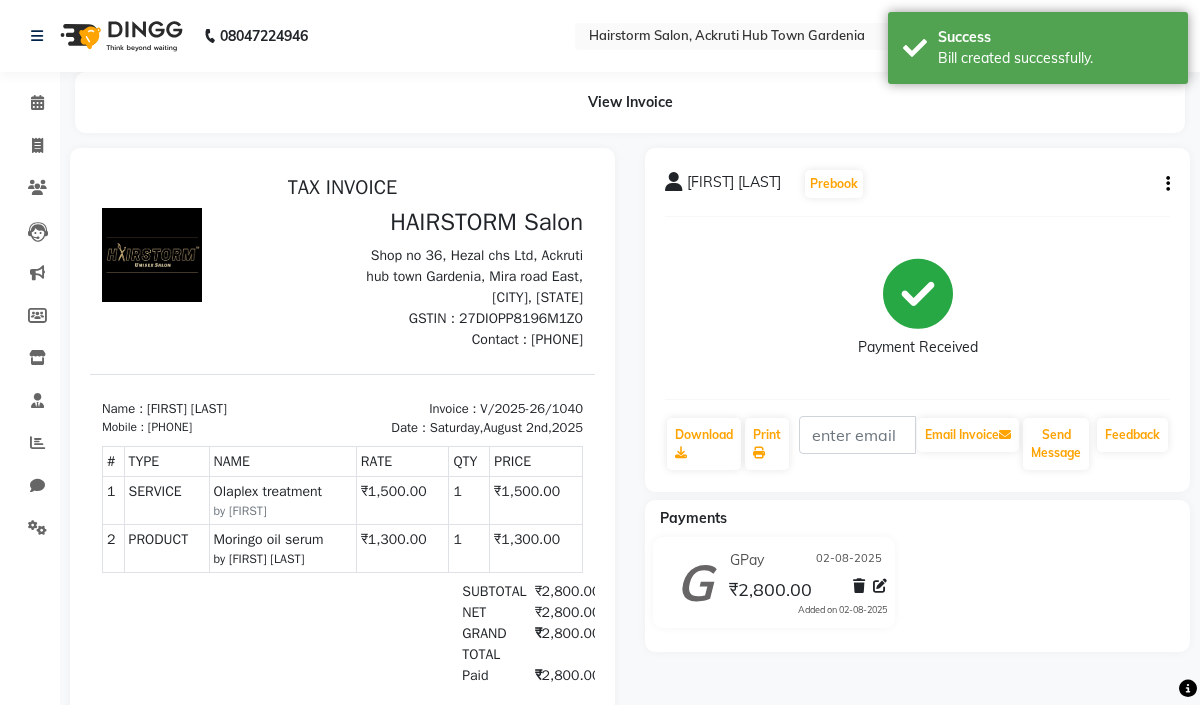 scroll, scrollTop: 0, scrollLeft: 0, axis: both 